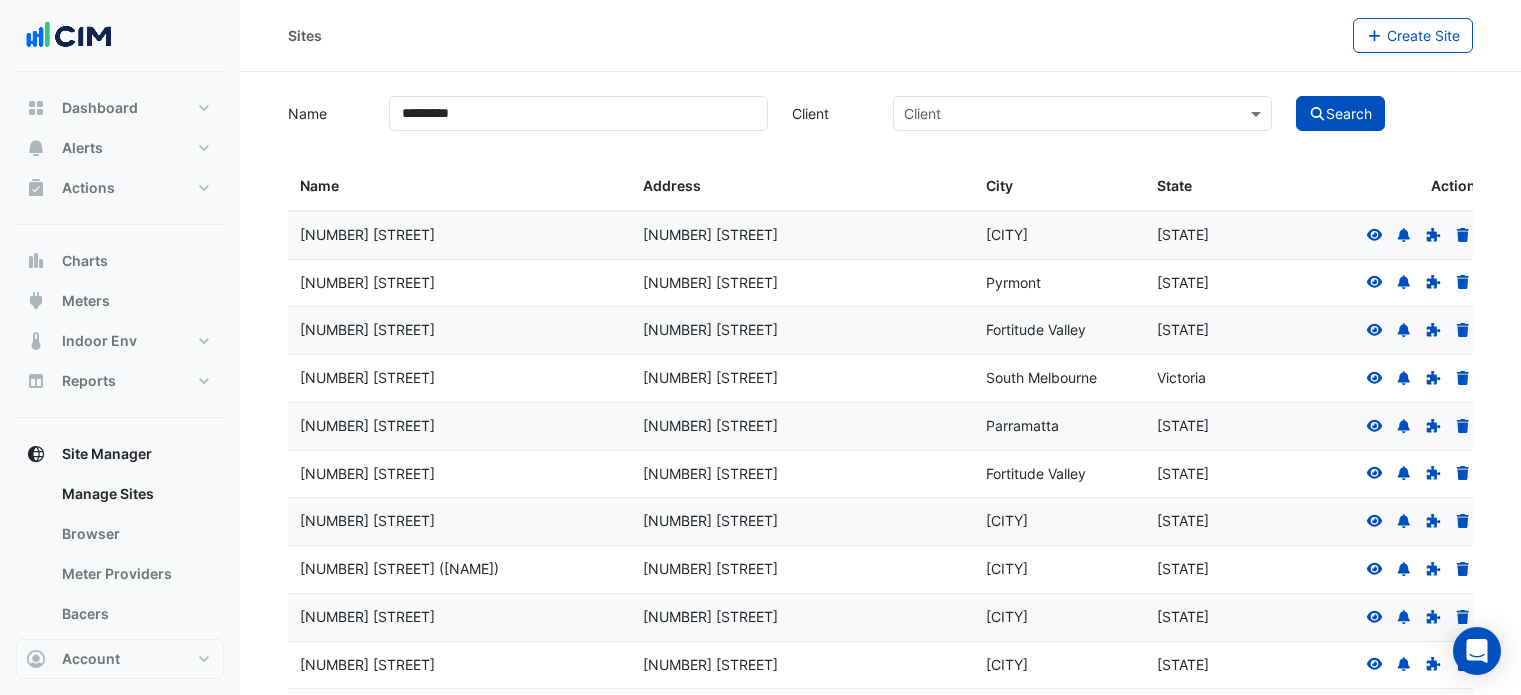 select on "***" 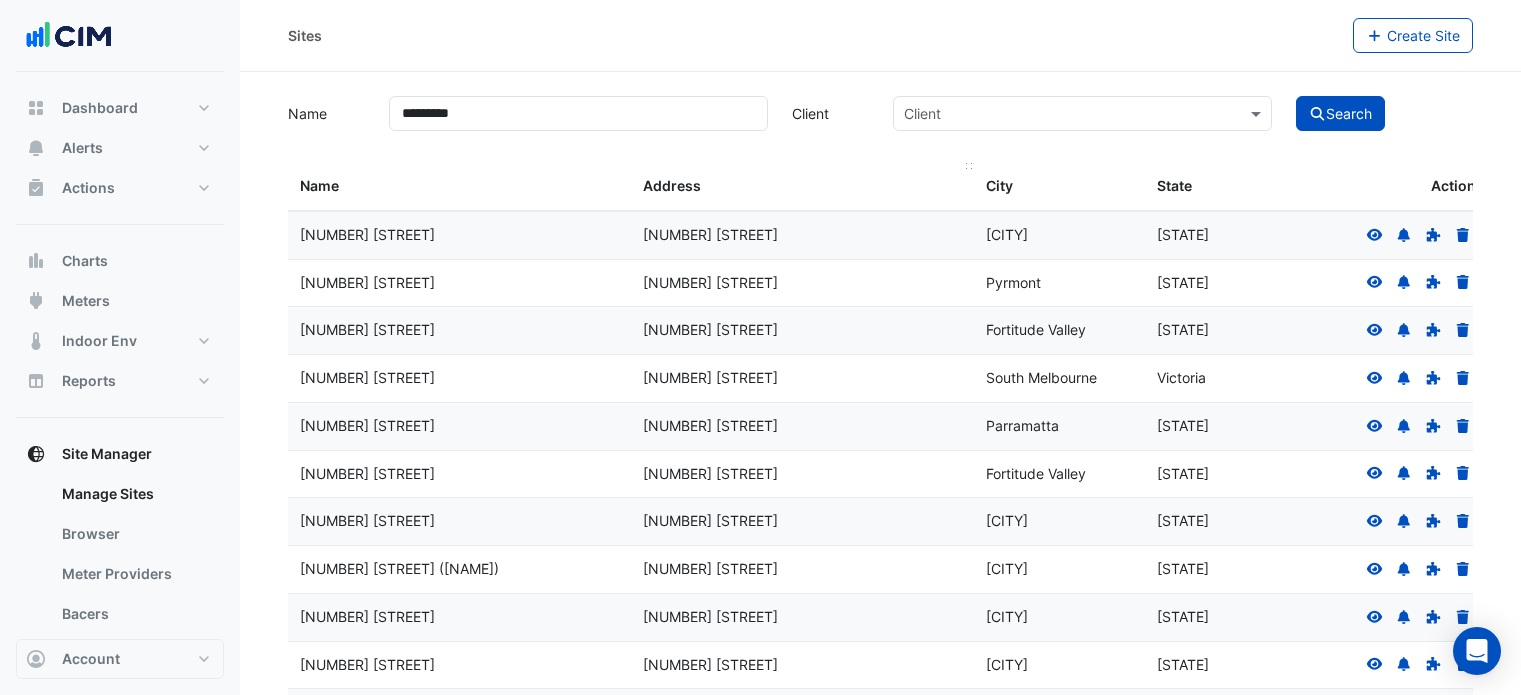 scroll, scrollTop: 0, scrollLeft: 0, axis: both 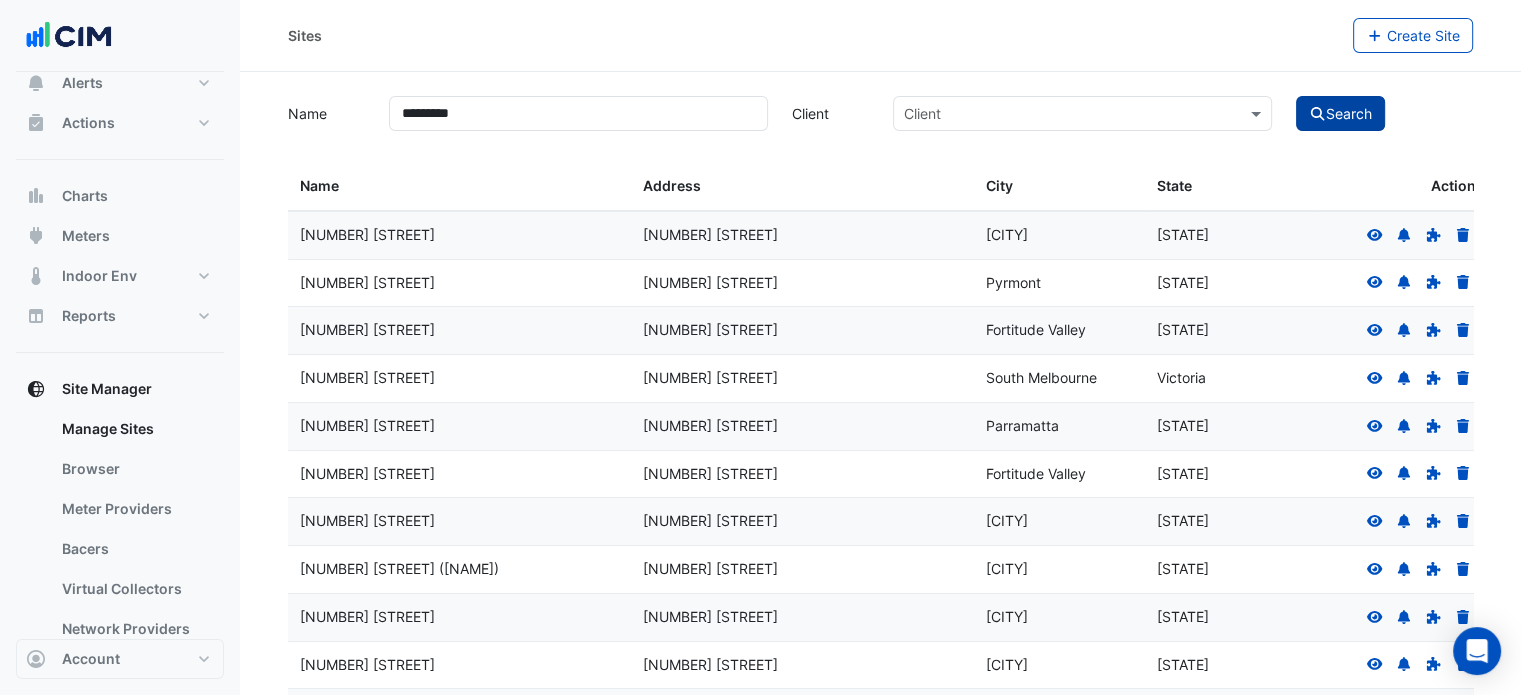click 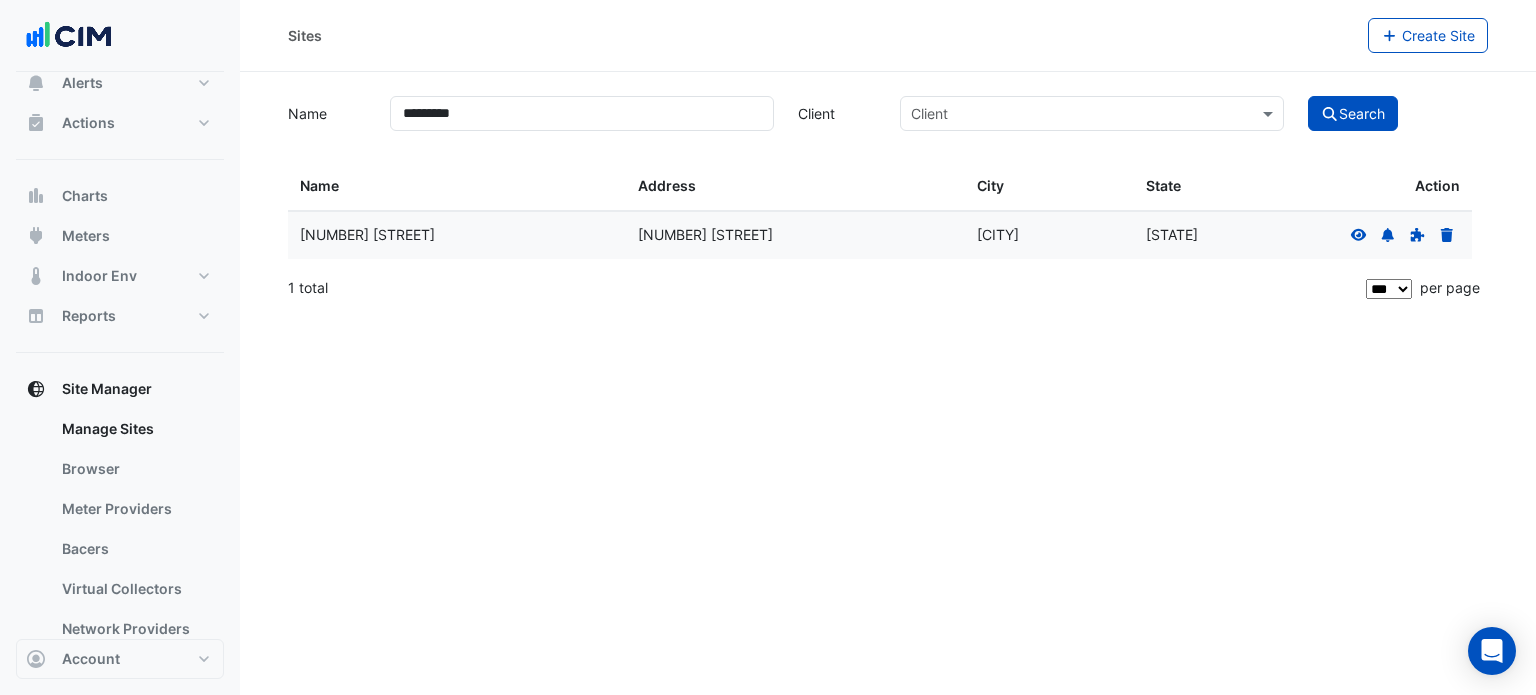 click 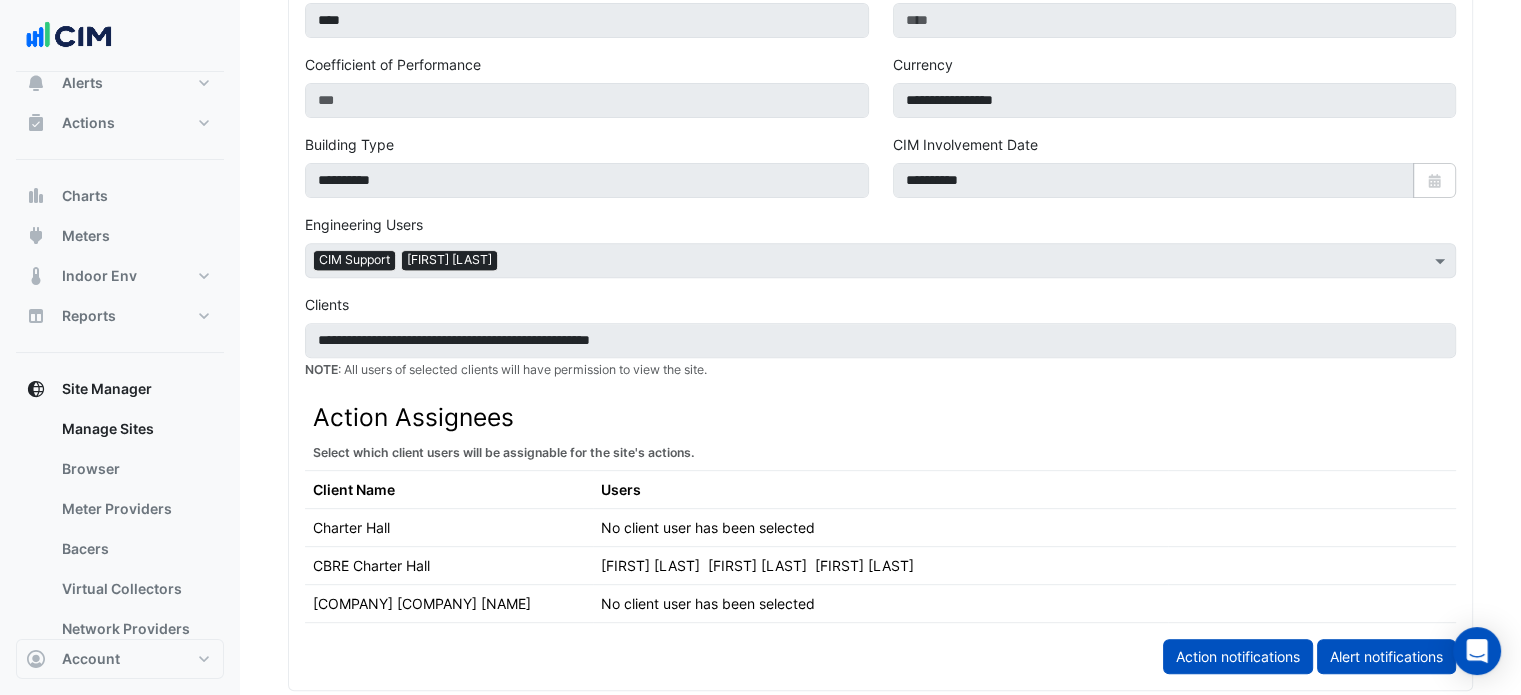 scroll, scrollTop: 1075, scrollLeft: 0, axis: vertical 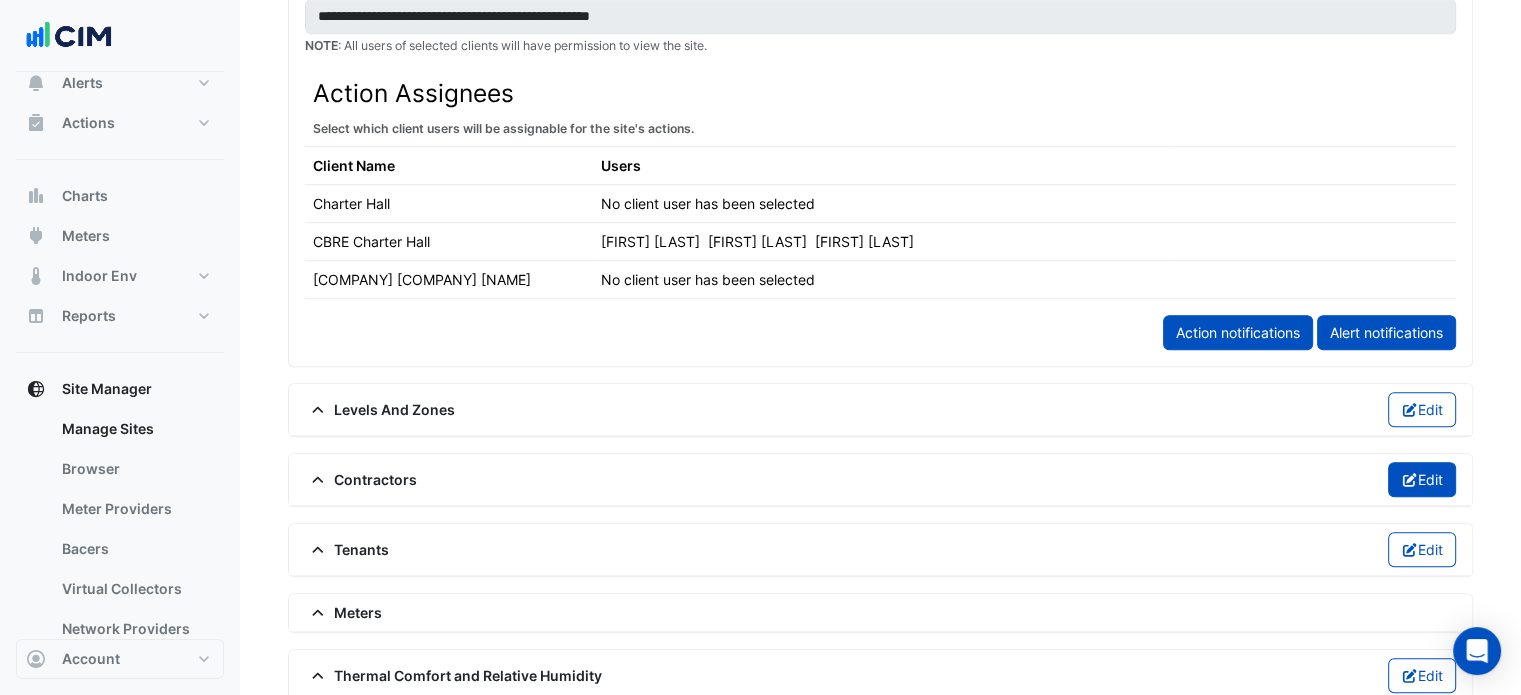 click 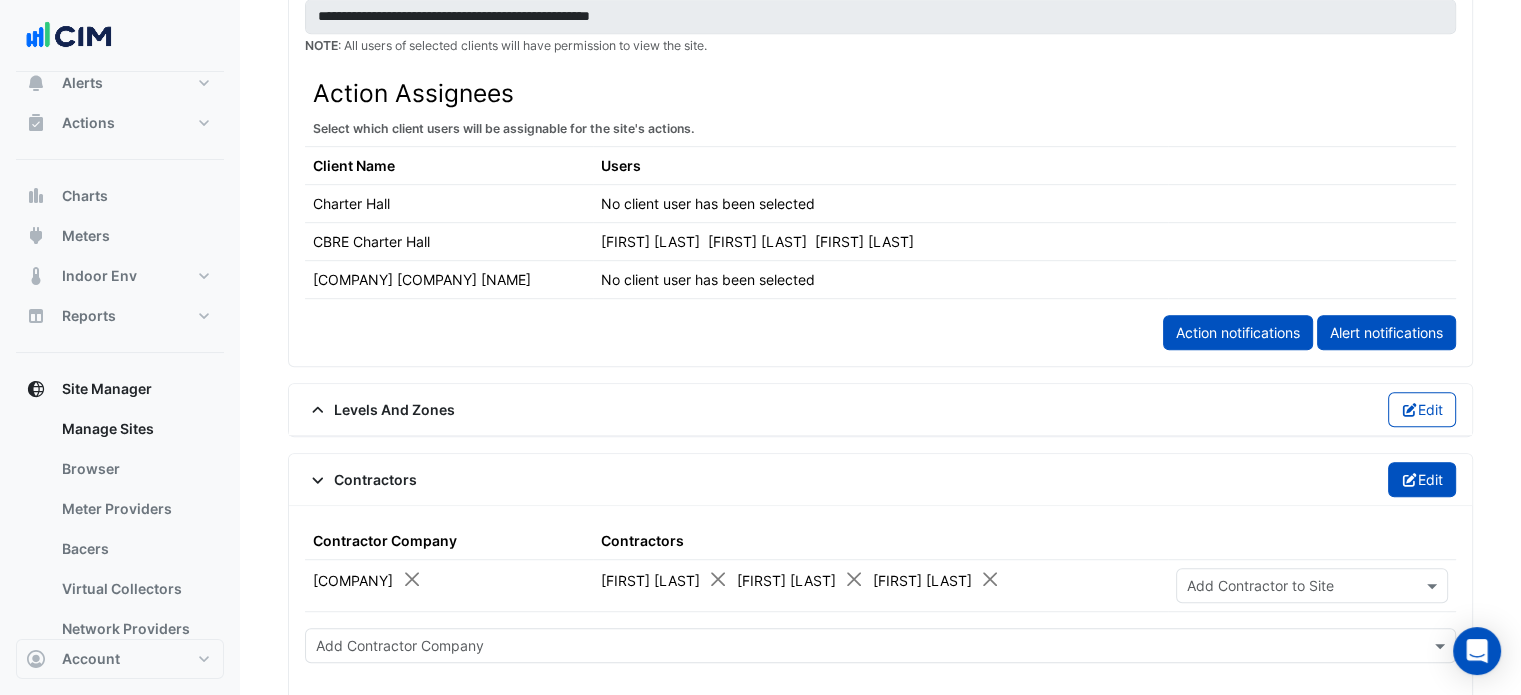 scroll, scrollTop: 1120, scrollLeft: 0, axis: vertical 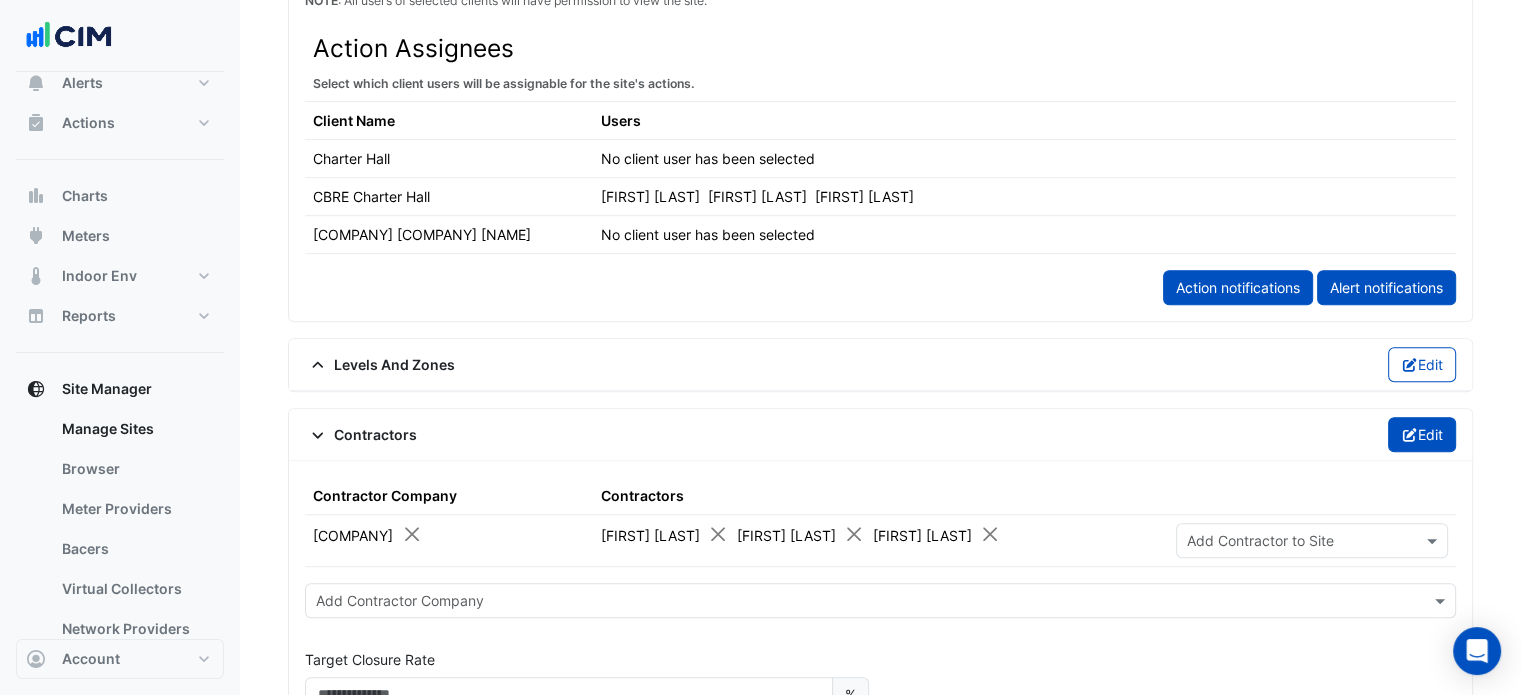 click on "Edit" 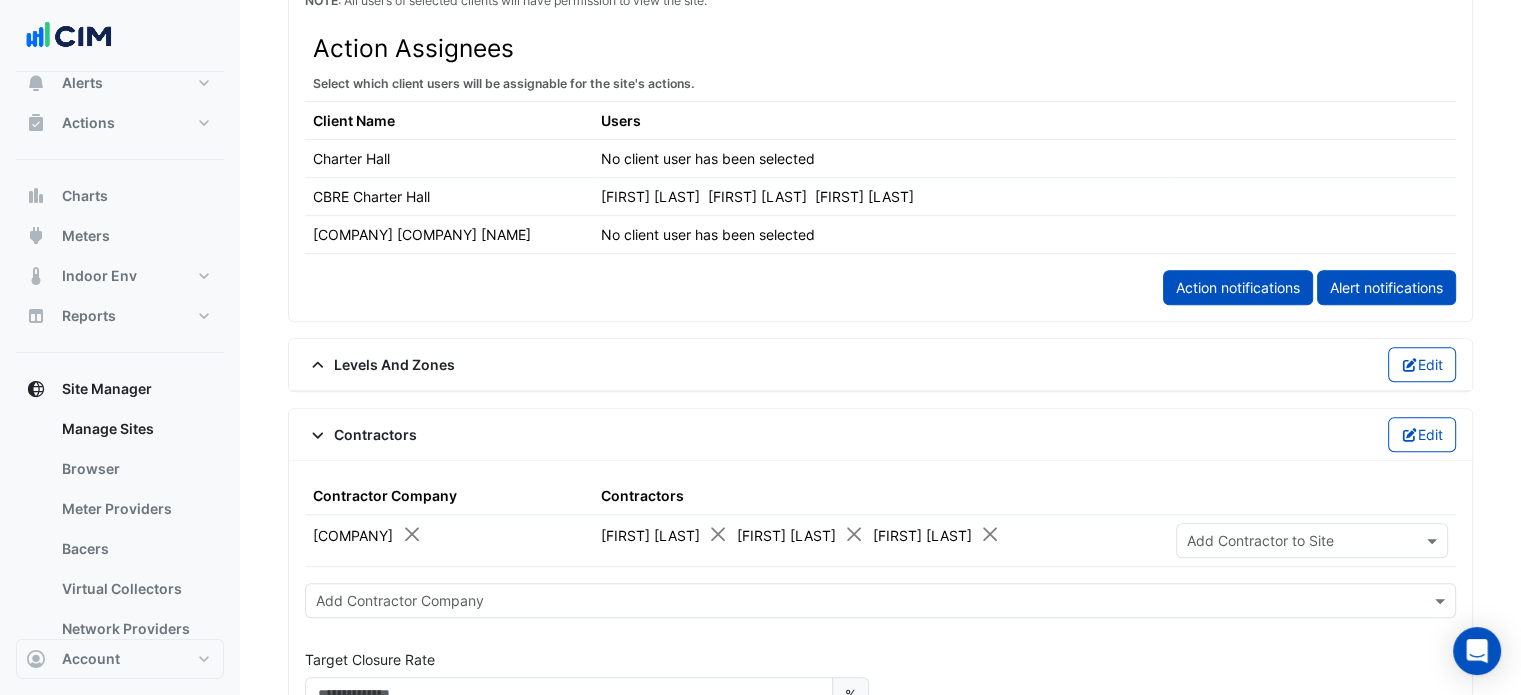 click 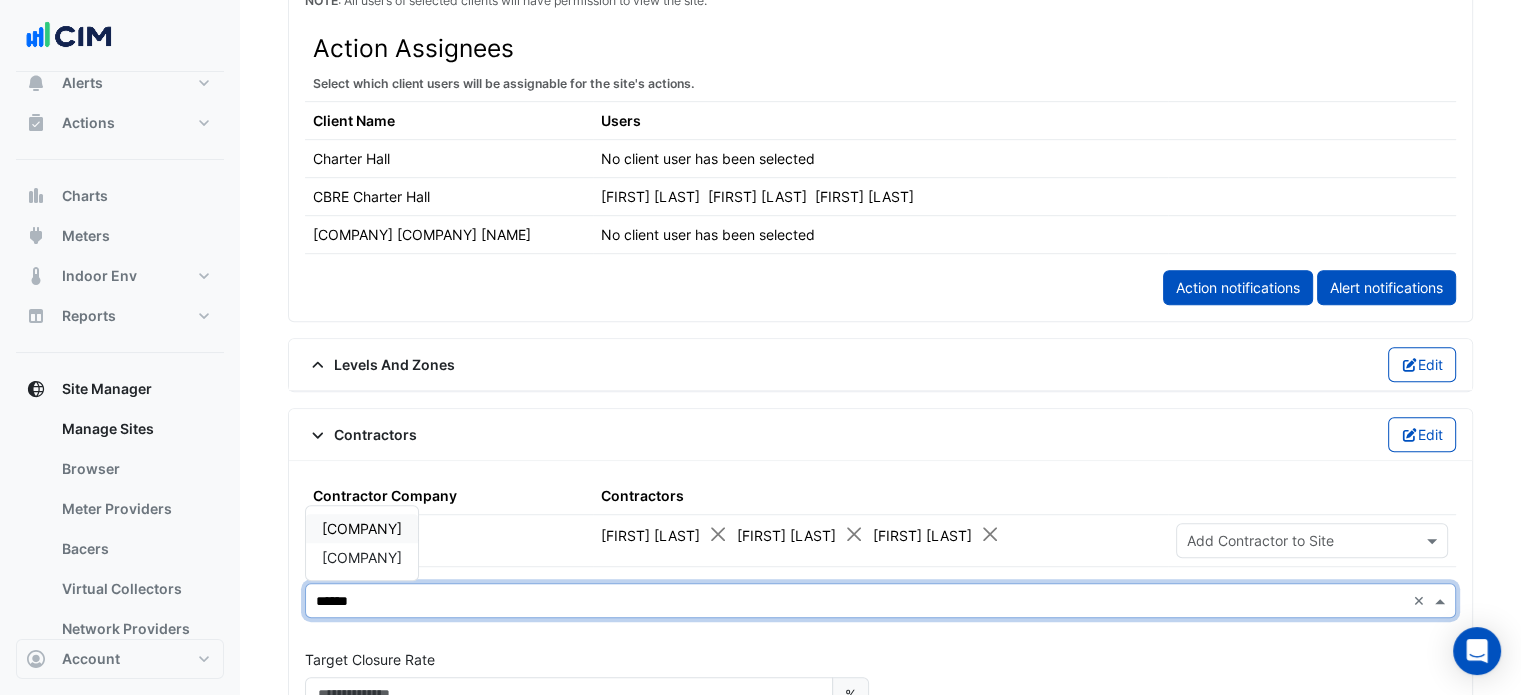type on "*******" 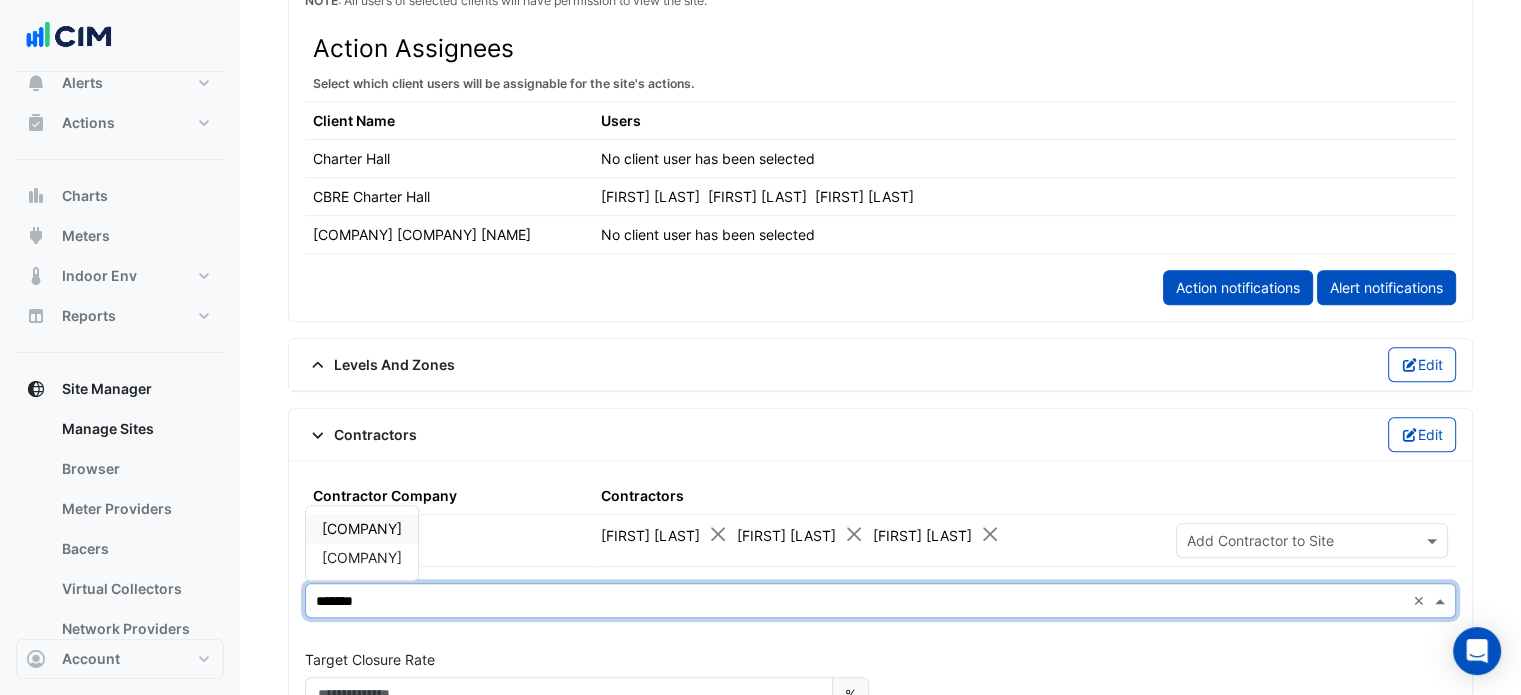 click on "[COMPANY]" at bounding box center [362, 528] 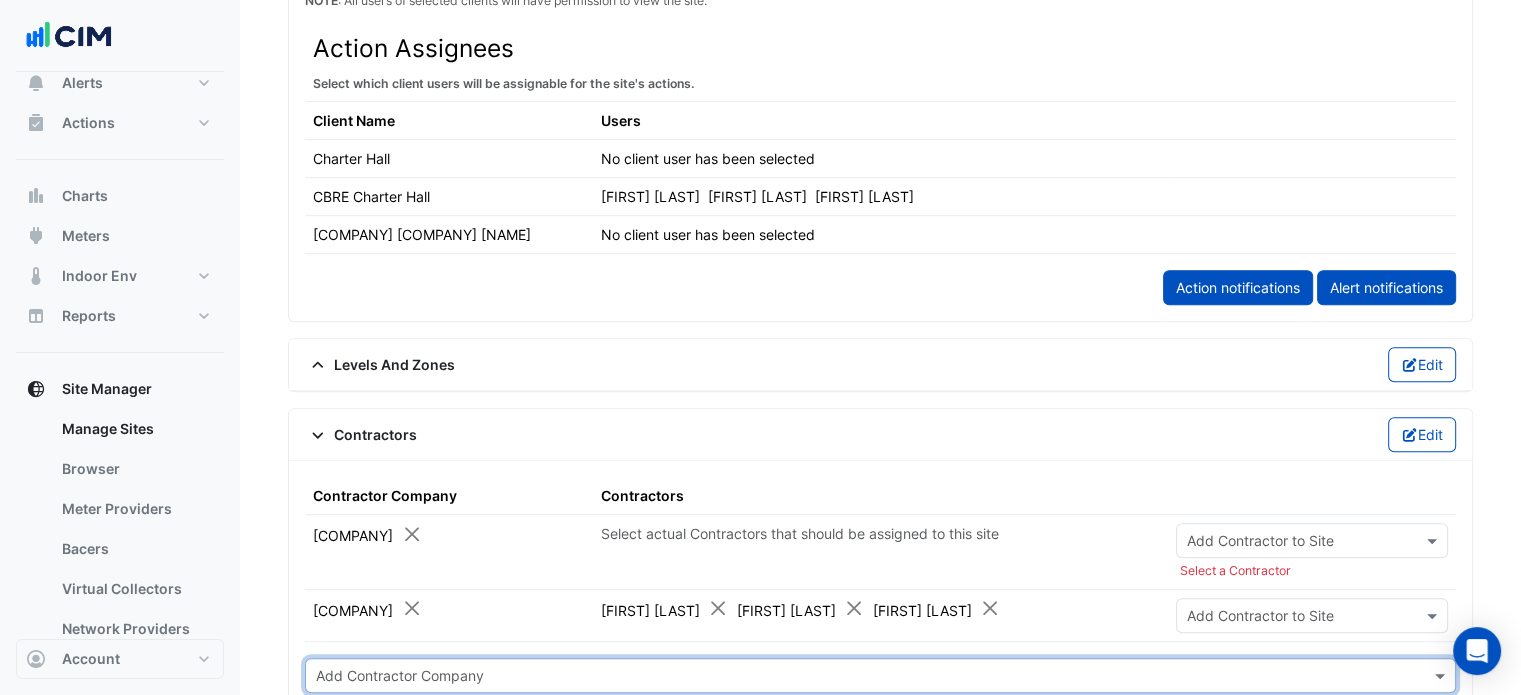 click 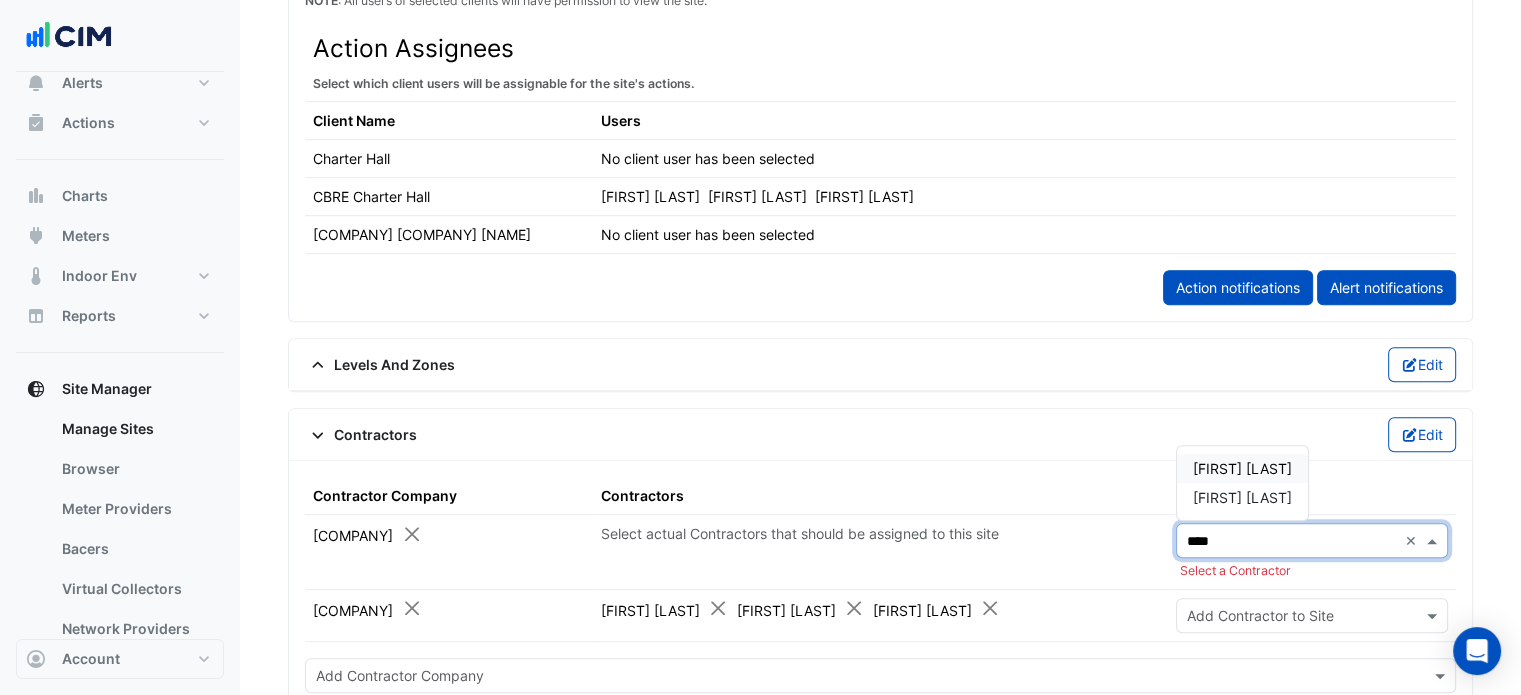 type on "*****" 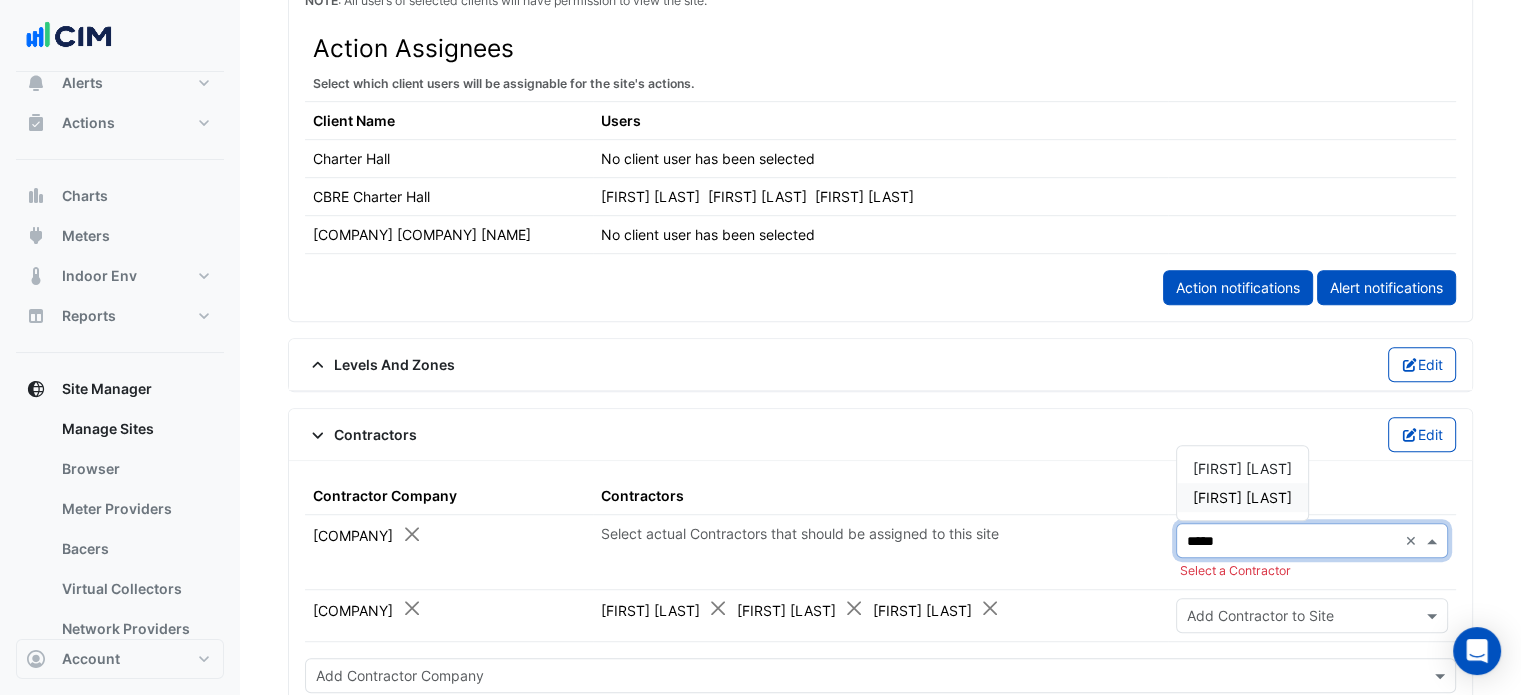 click on "[FIRST] [LAST]" at bounding box center (1242, 497) 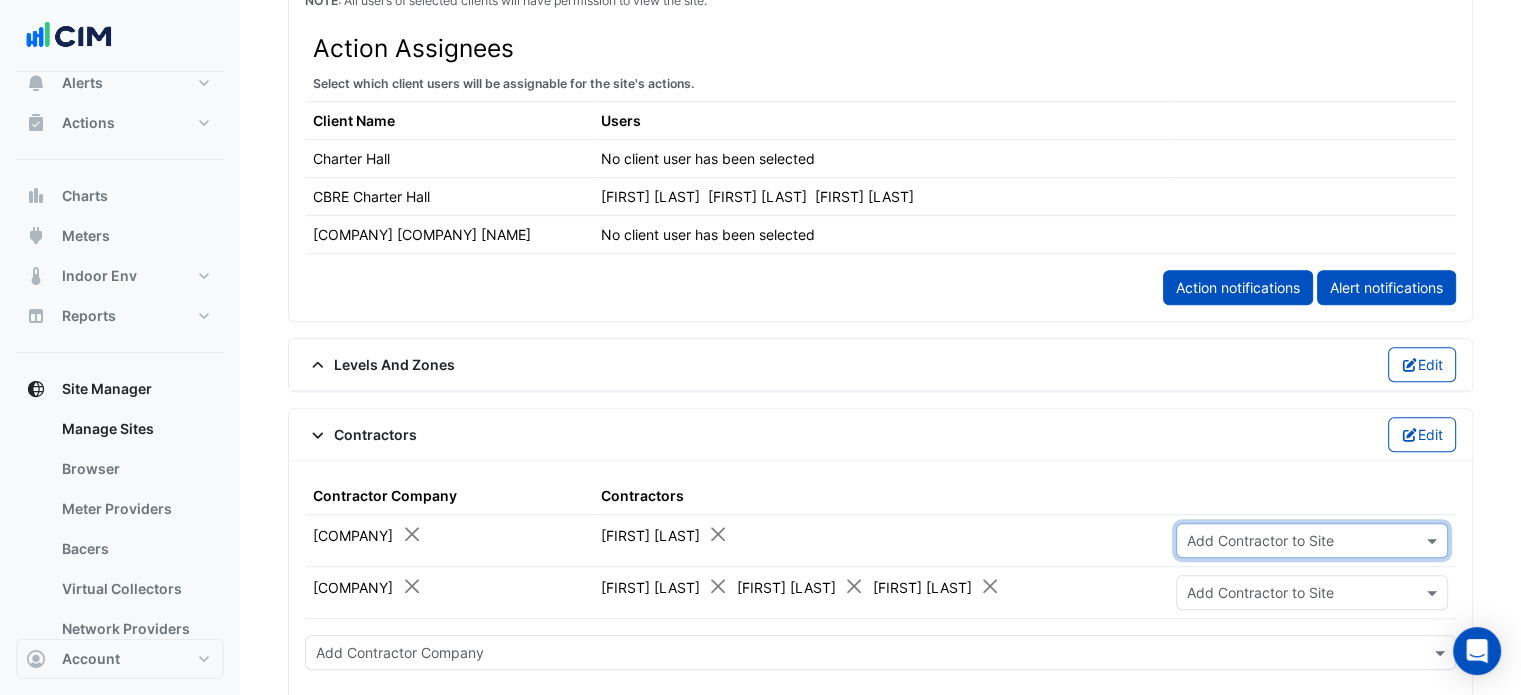scroll, scrollTop: 1378, scrollLeft: 0, axis: vertical 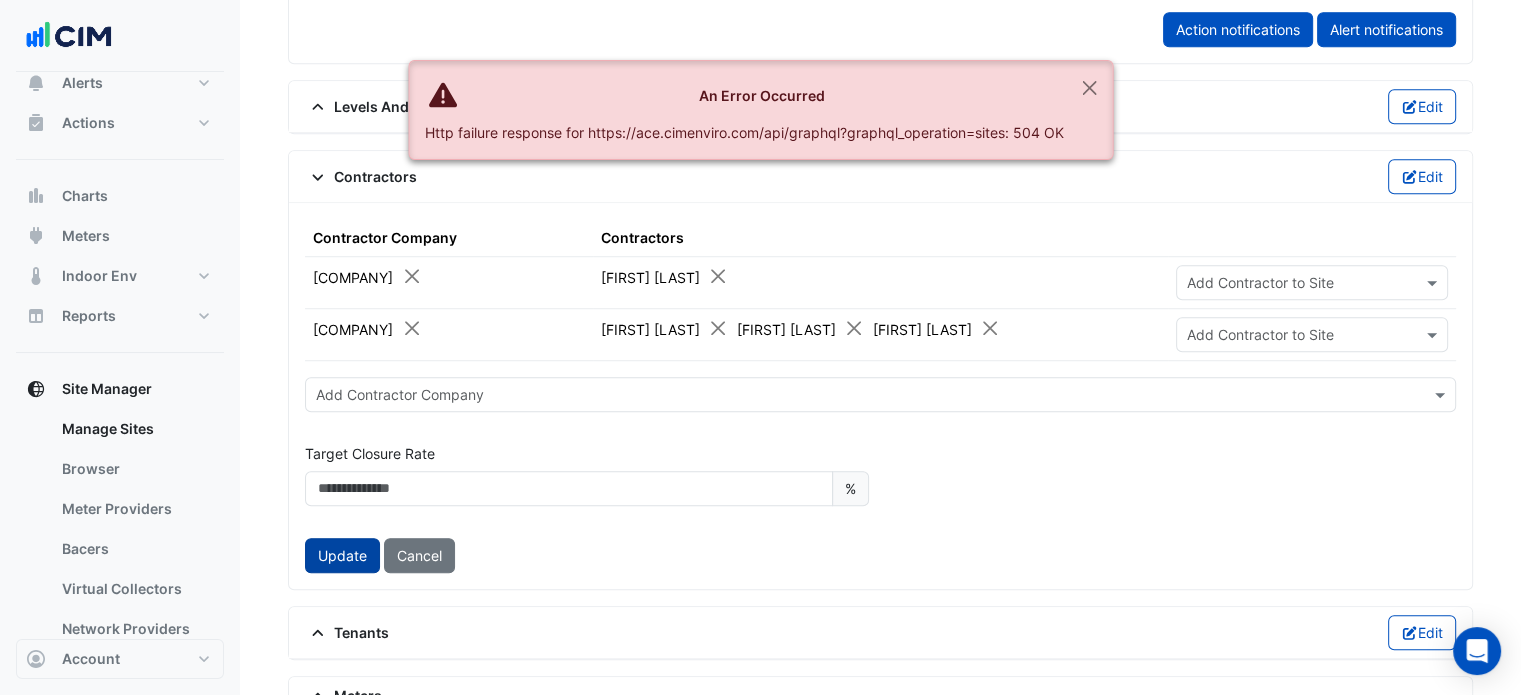 click on "Update" 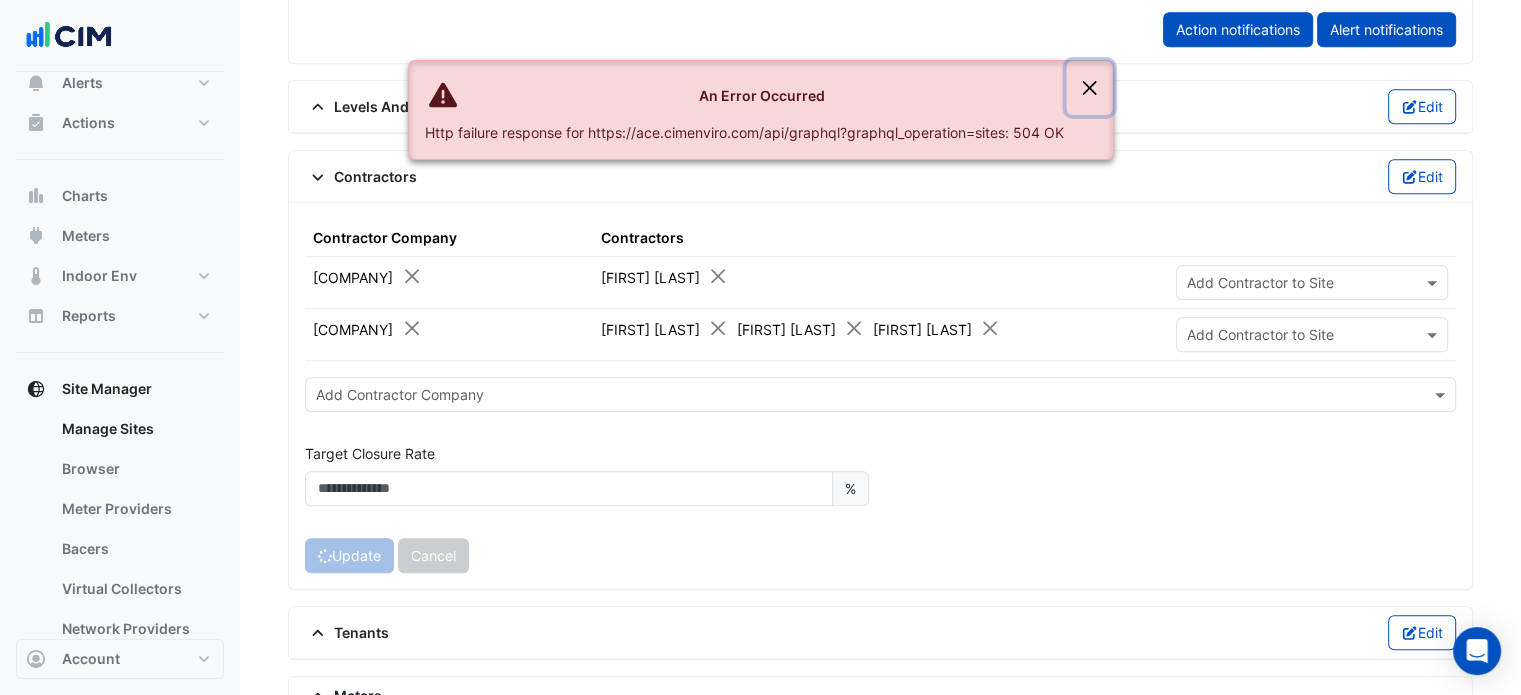 click 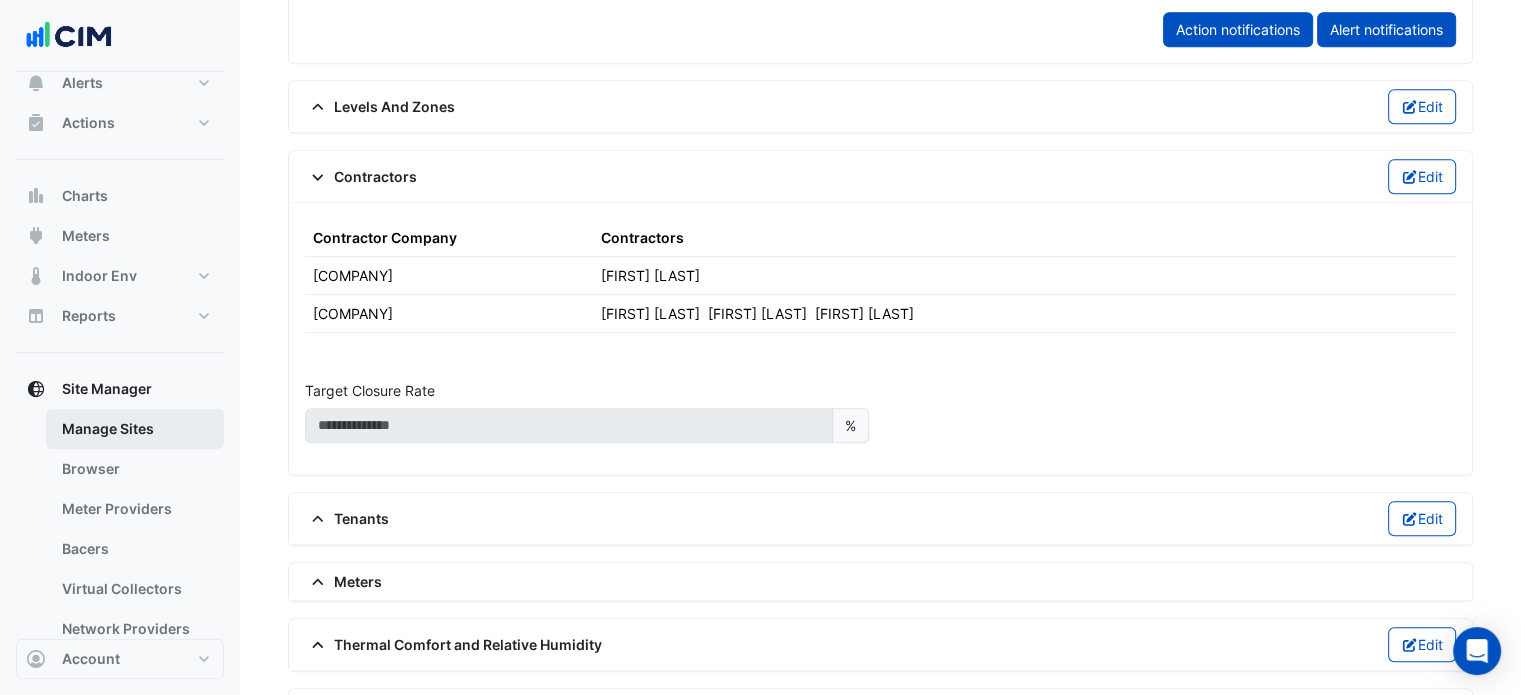 click on "Manage Sites" at bounding box center (135, 429) 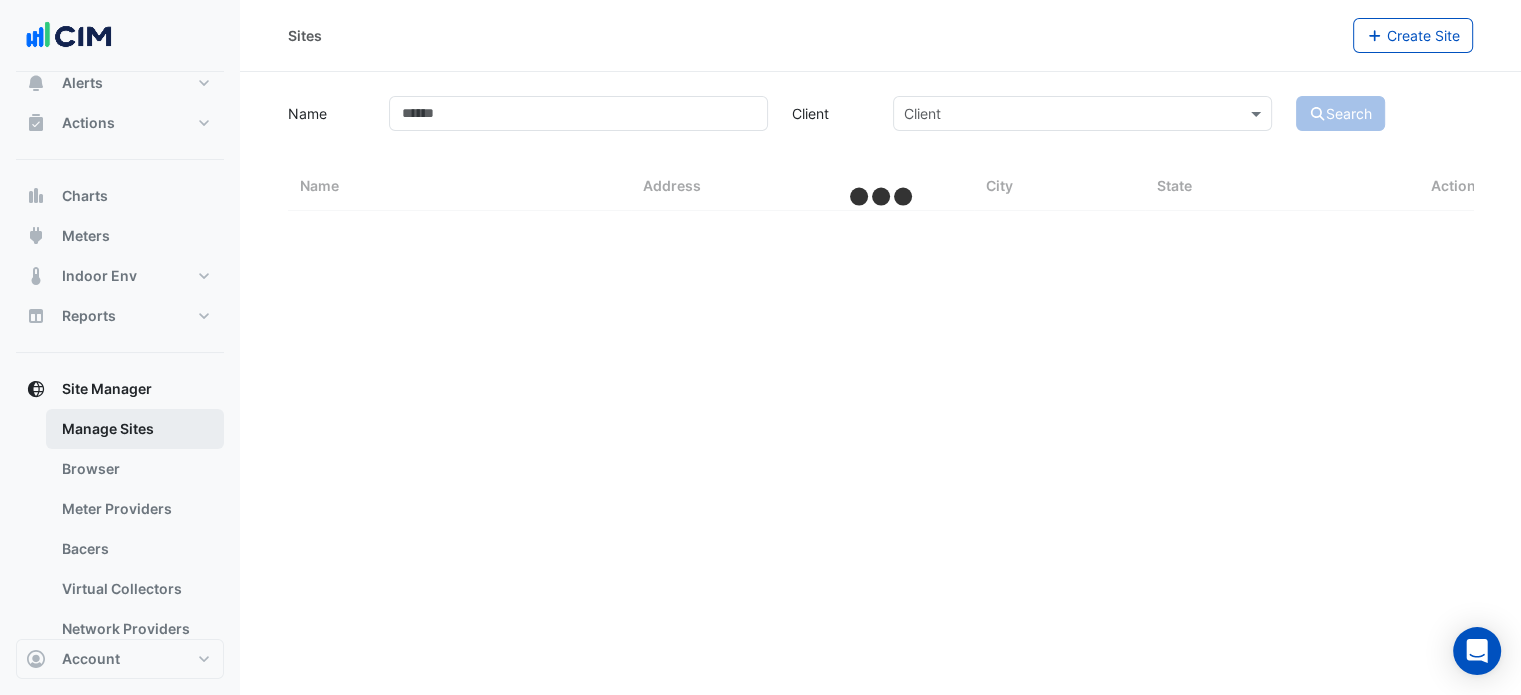 scroll, scrollTop: 0, scrollLeft: 0, axis: both 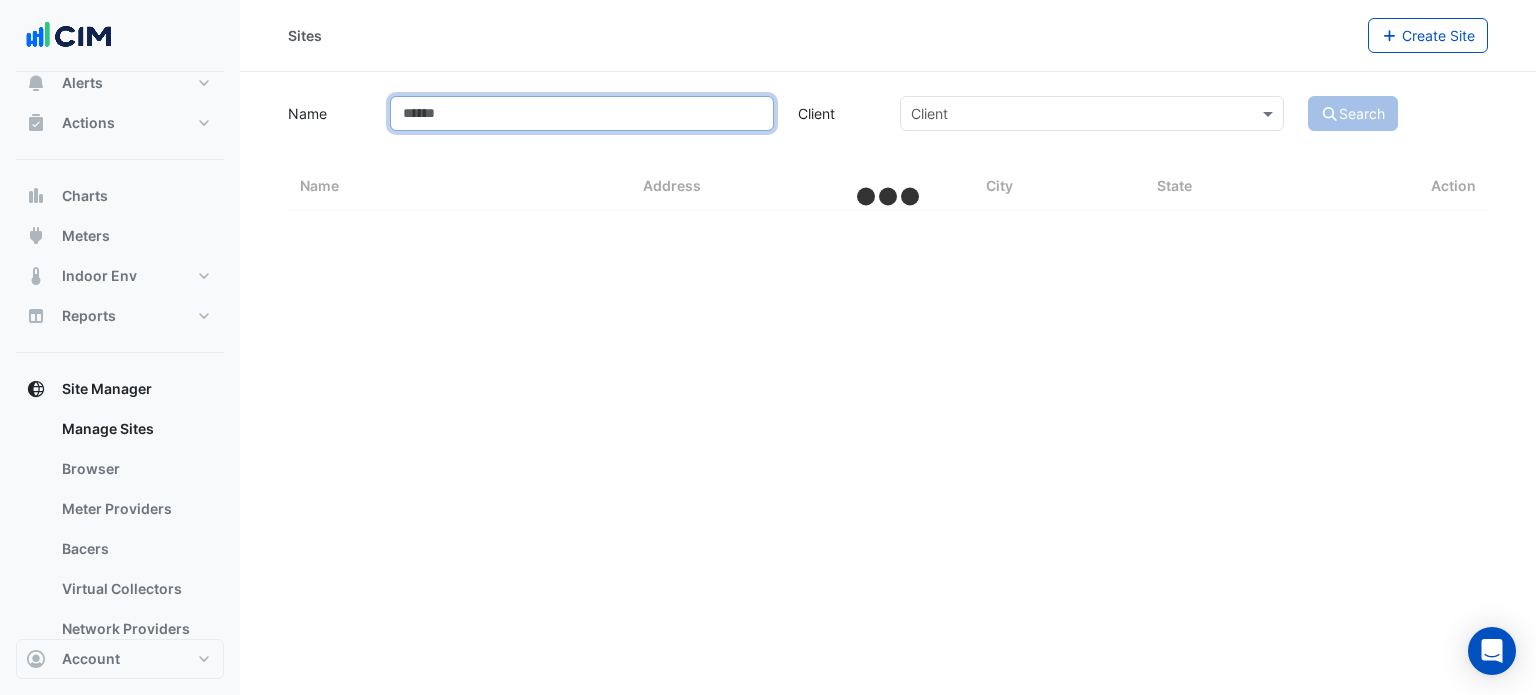 click on "Name" at bounding box center (582, 113) 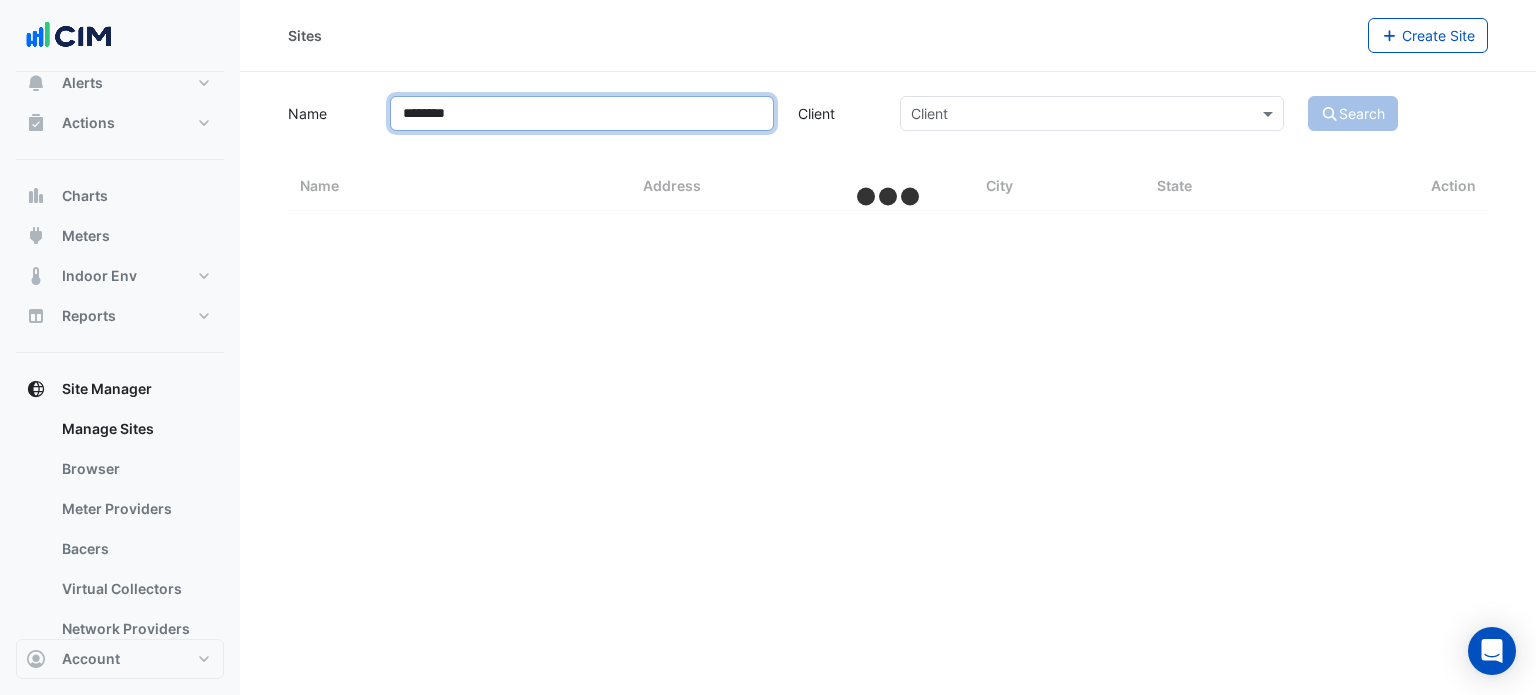 type on "*********" 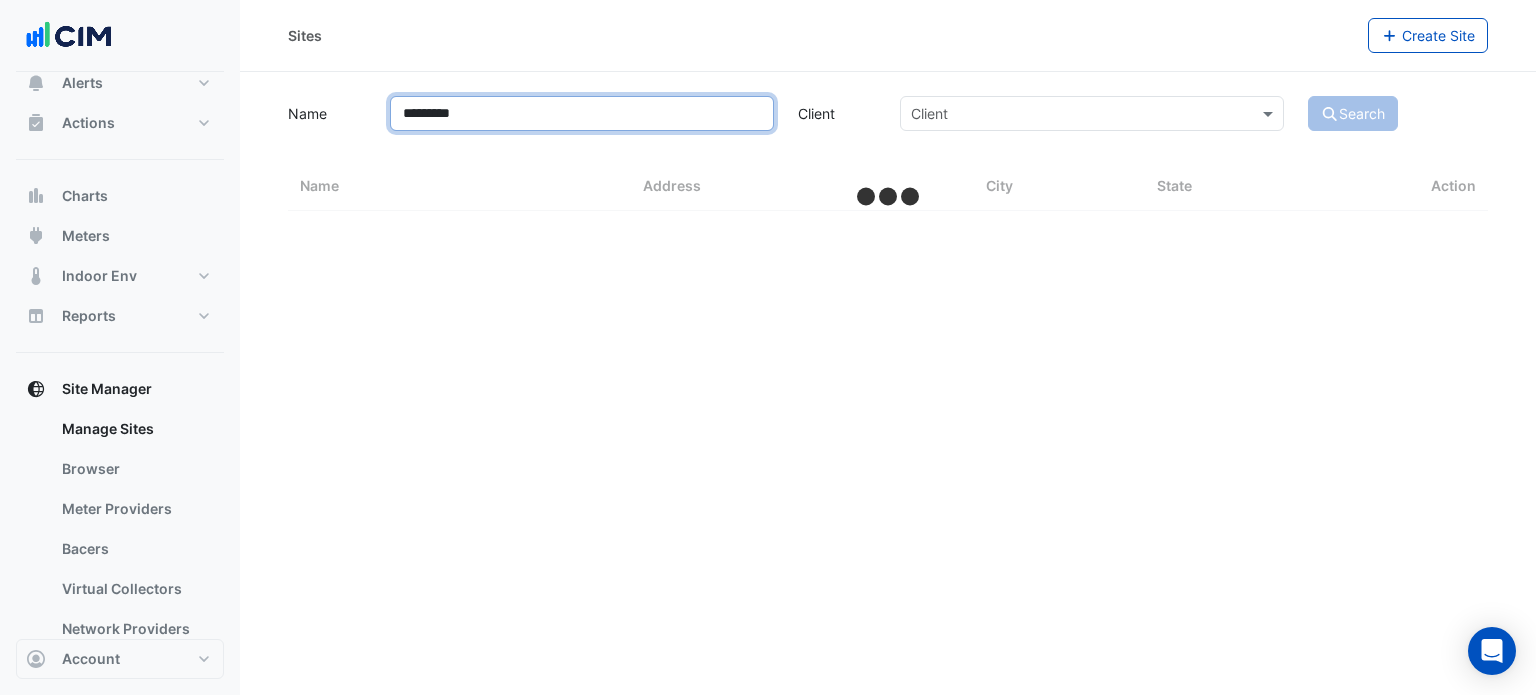 select on "***" 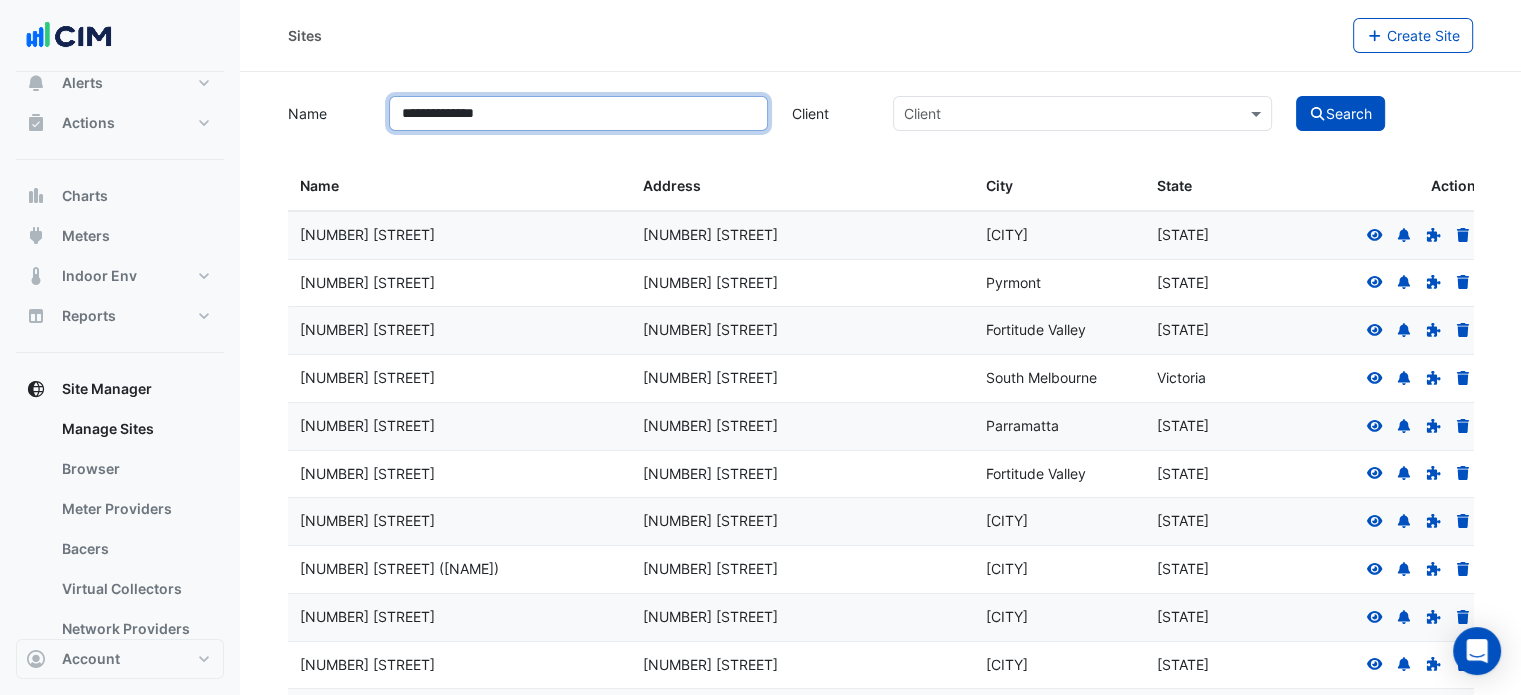 type on "**********" 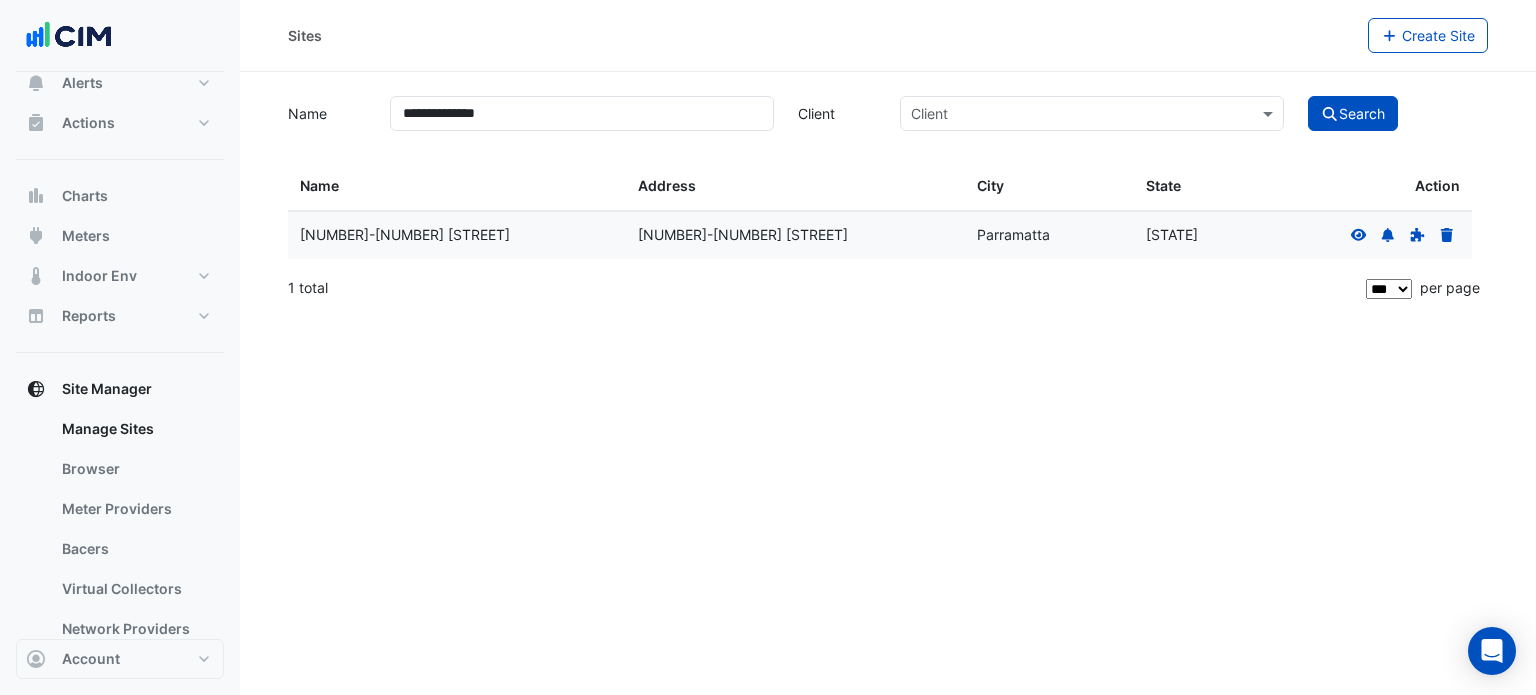 click 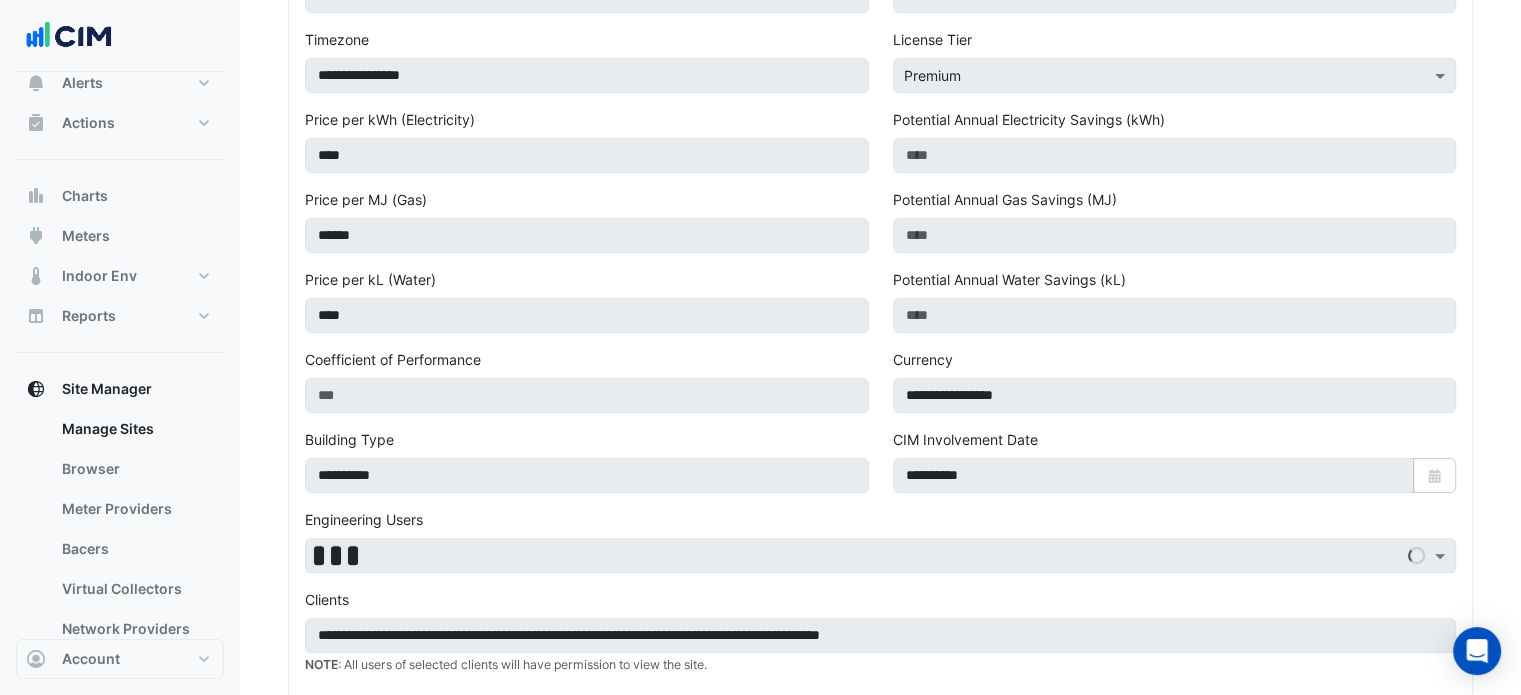 scroll, scrollTop: 464, scrollLeft: 0, axis: vertical 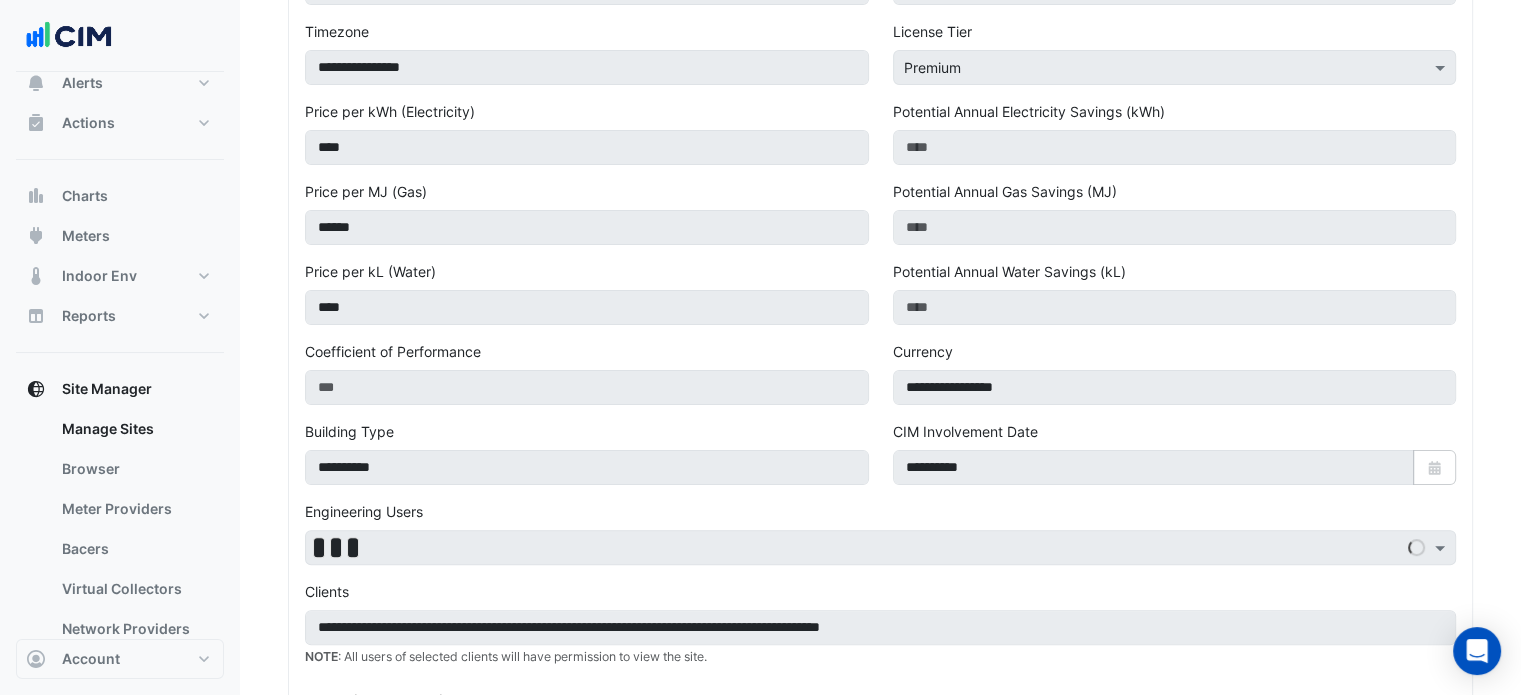 click on "Edit" 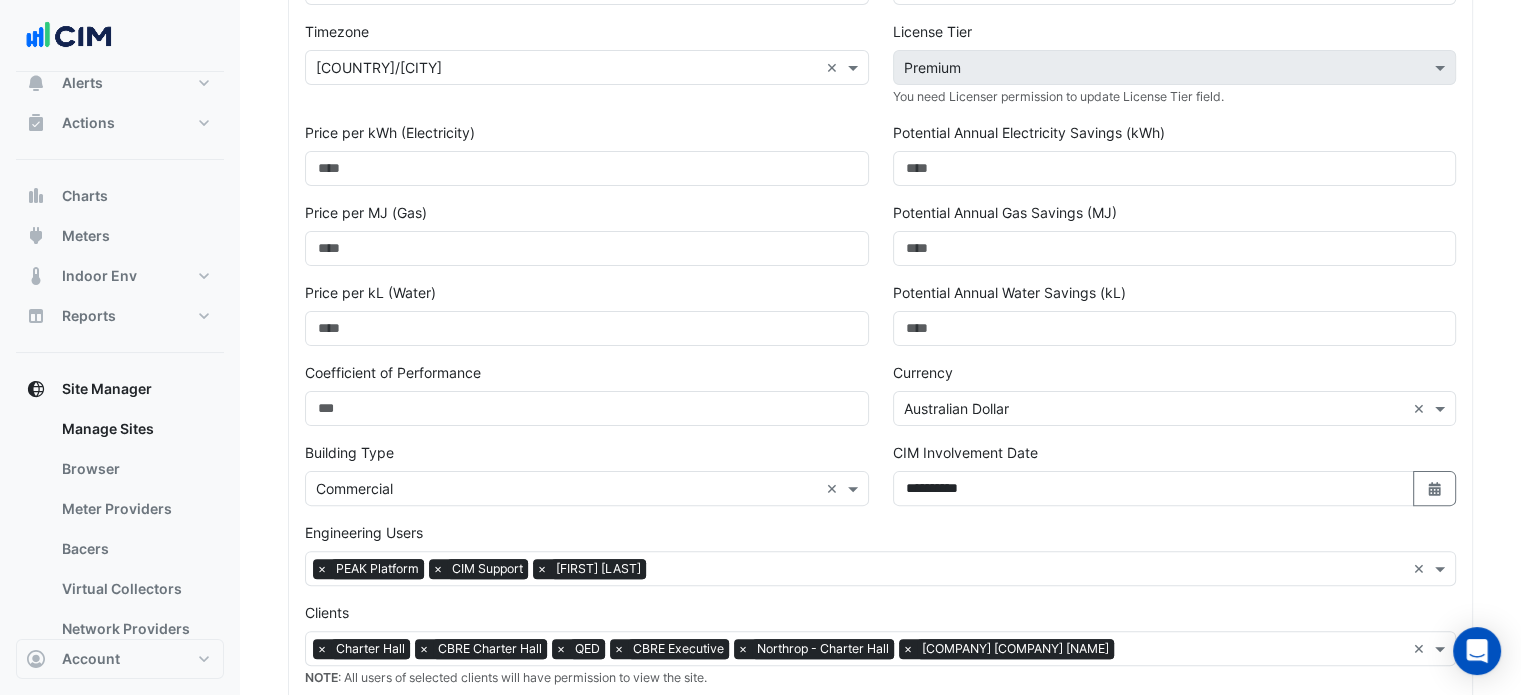 scroll, scrollTop: 0, scrollLeft: 0, axis: both 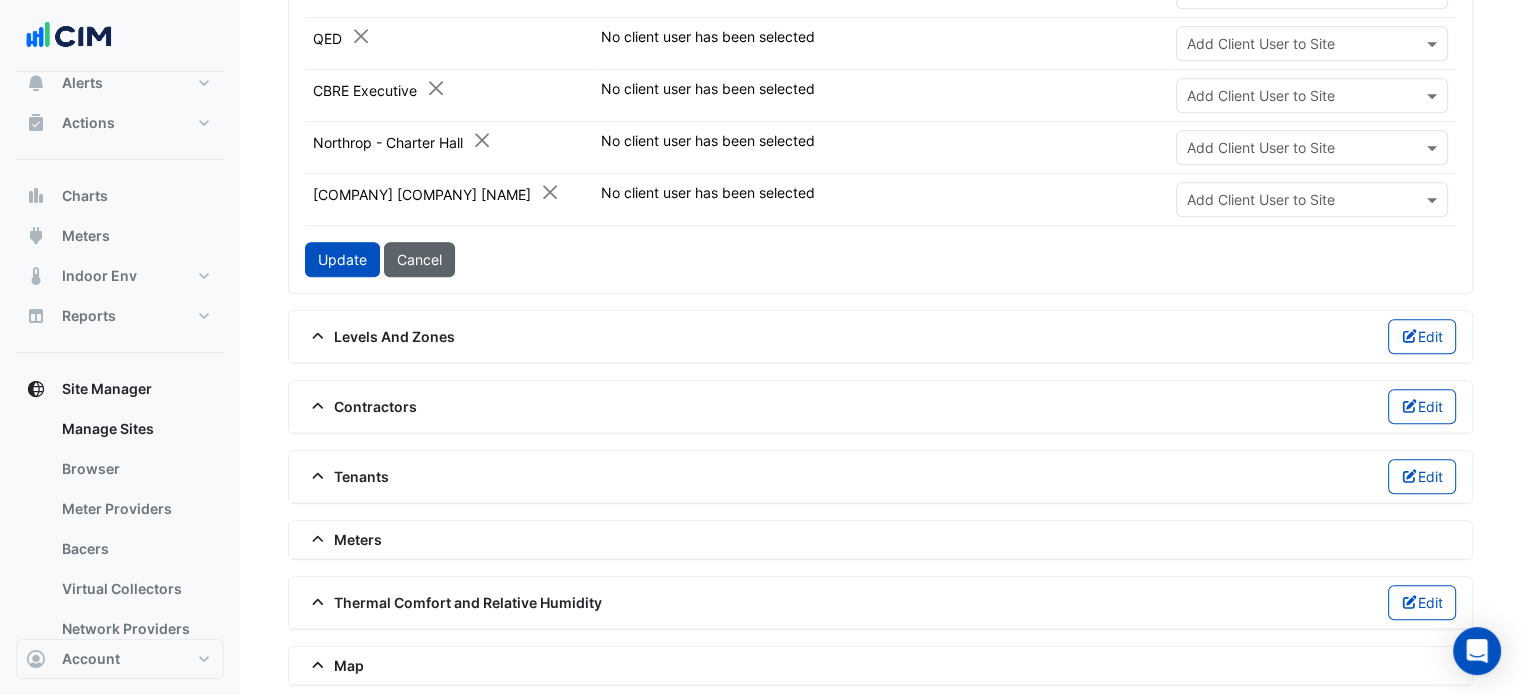 click on "Cancel" 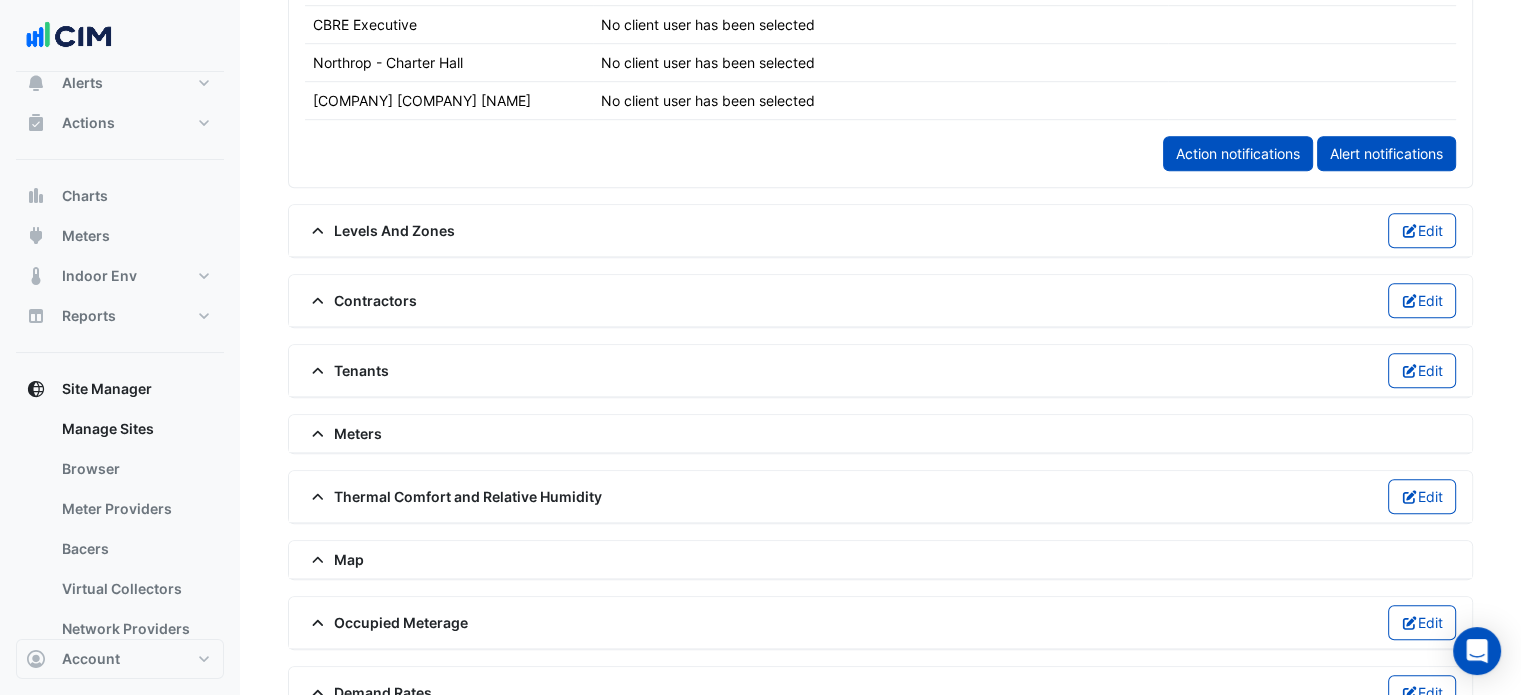 type 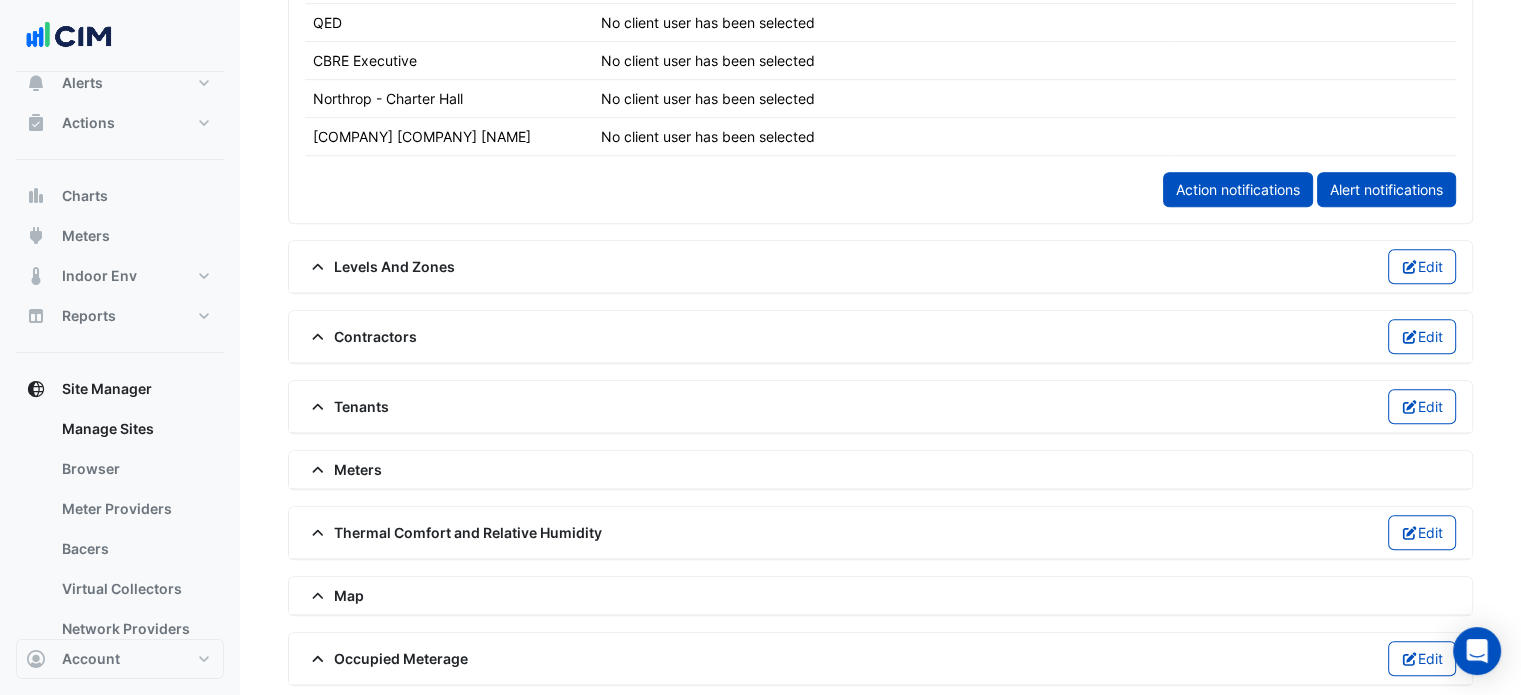 click on "Contractors
Edit" 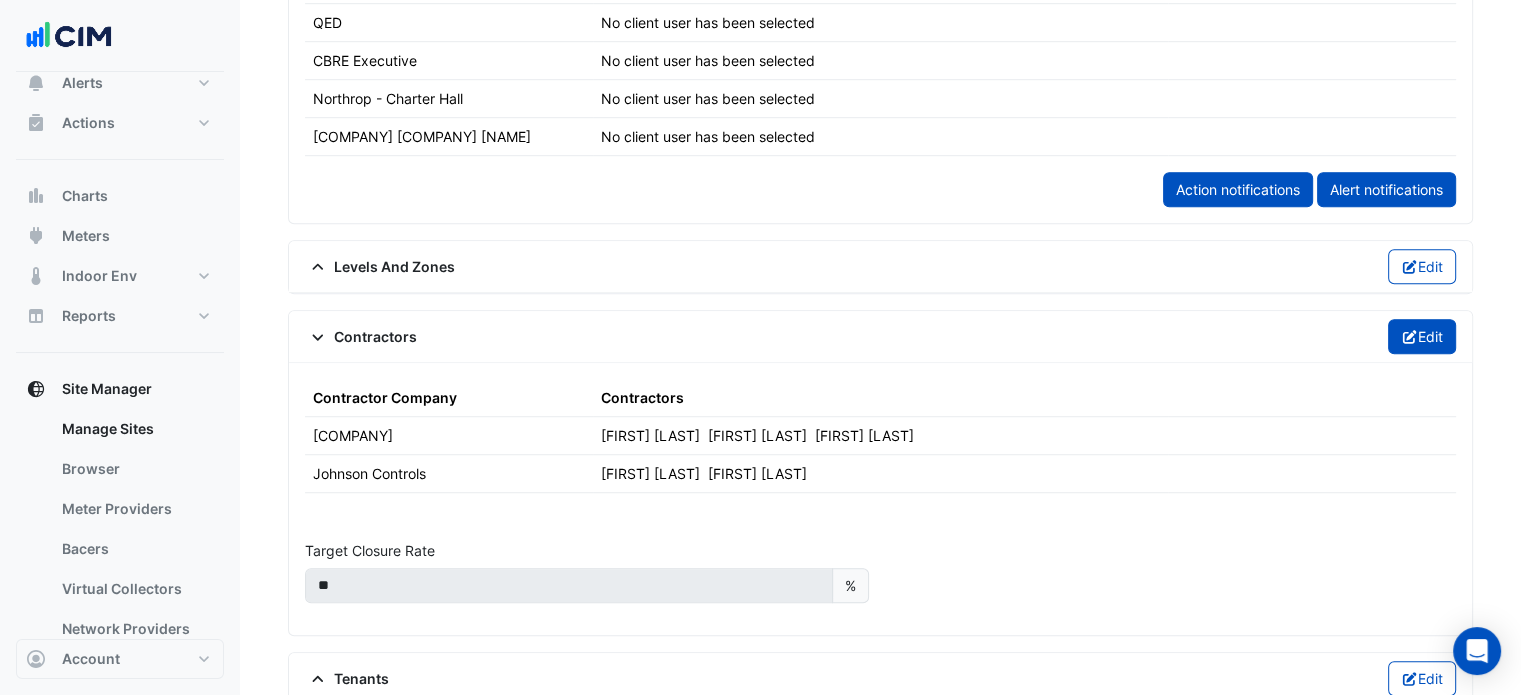 click on "Edit" 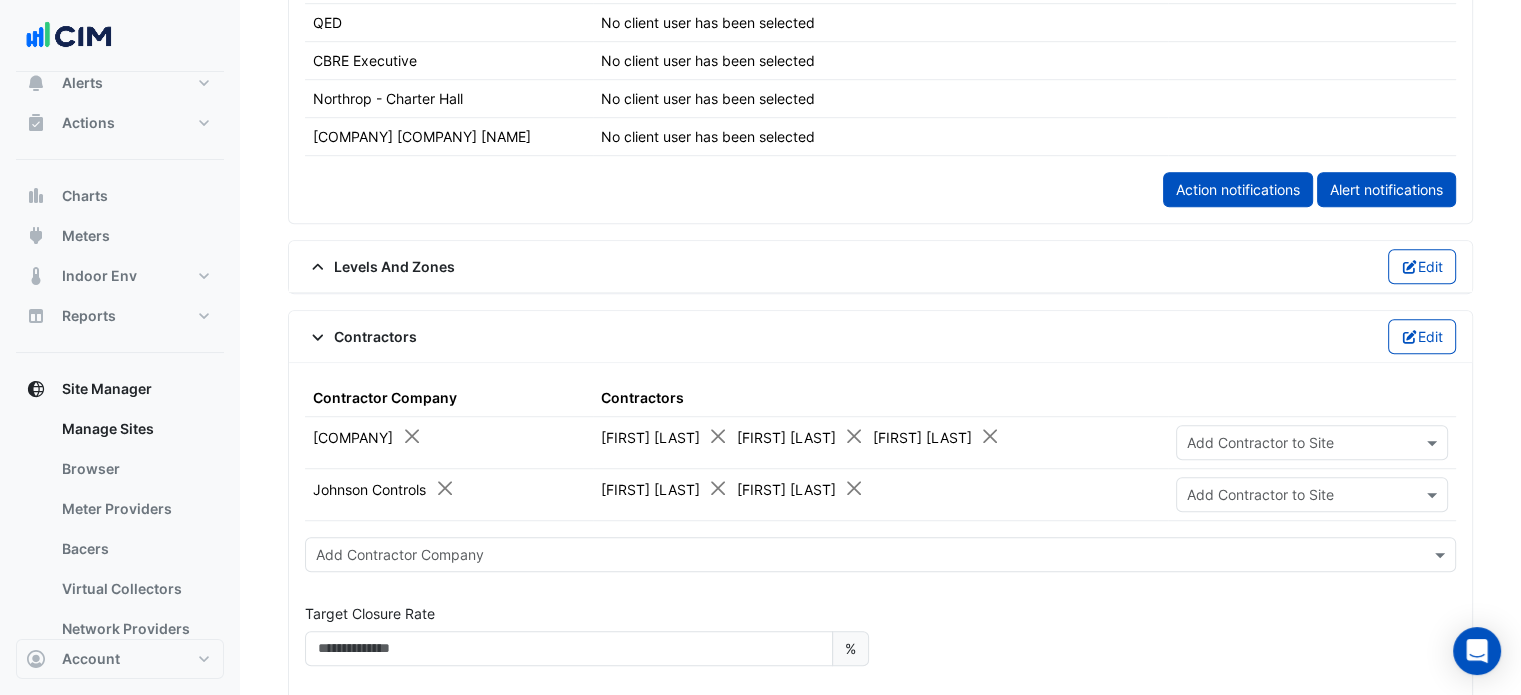 click on "Add Contractor Company" 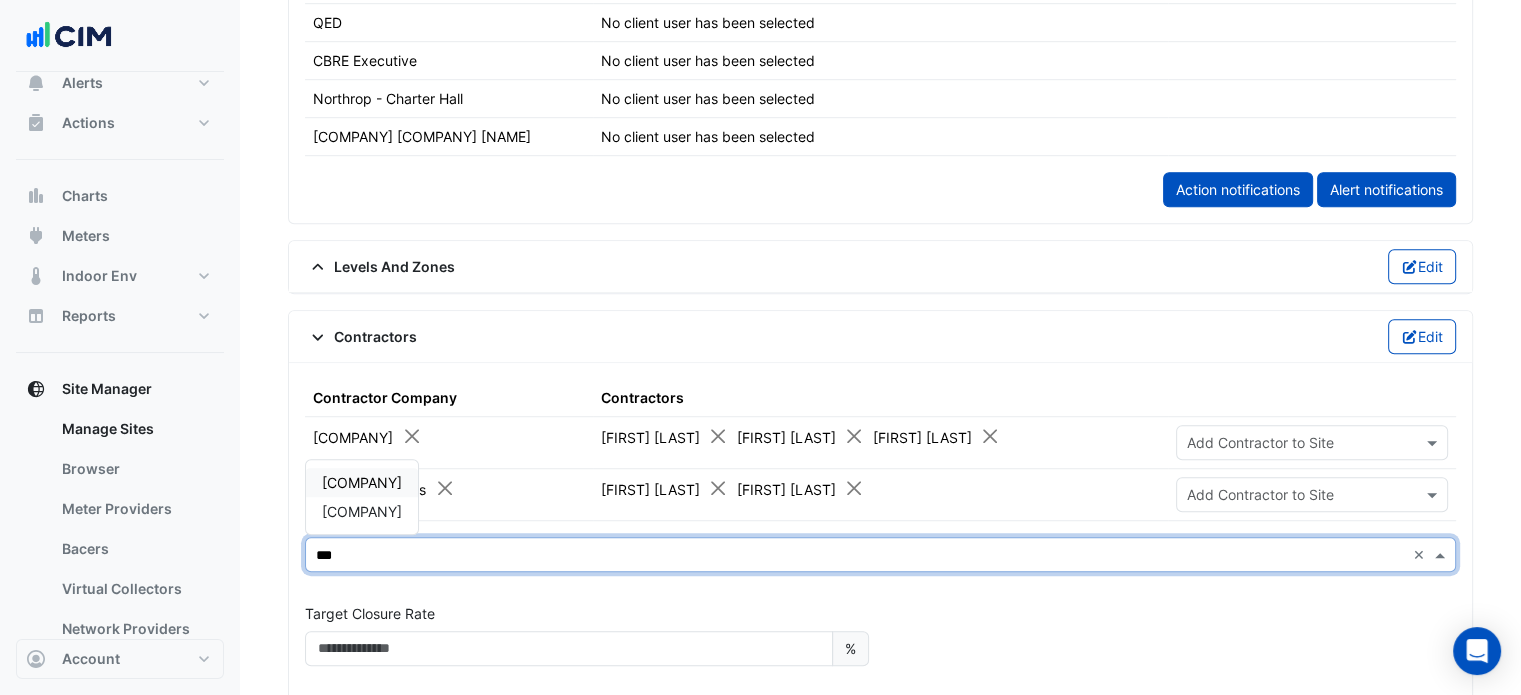 type on "****" 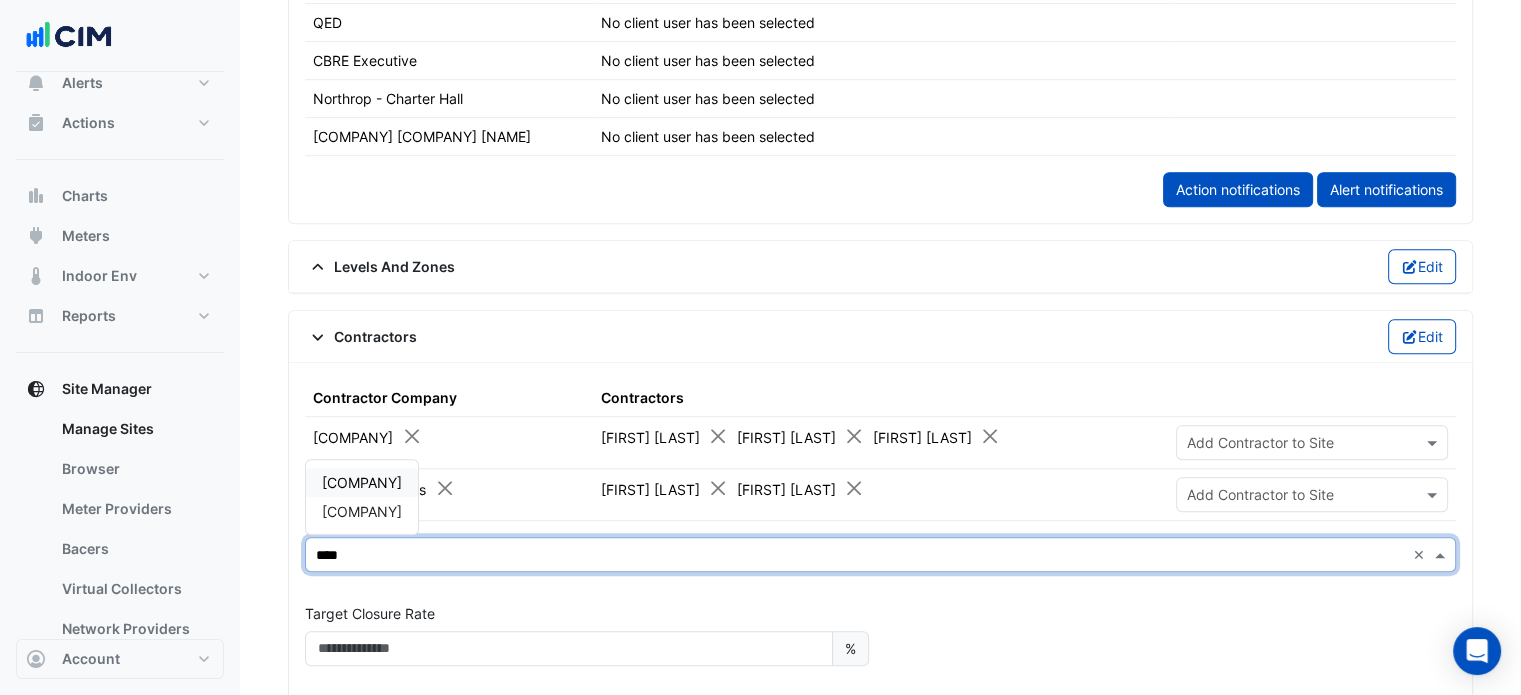 click on "[COMPANY]" at bounding box center (362, 482) 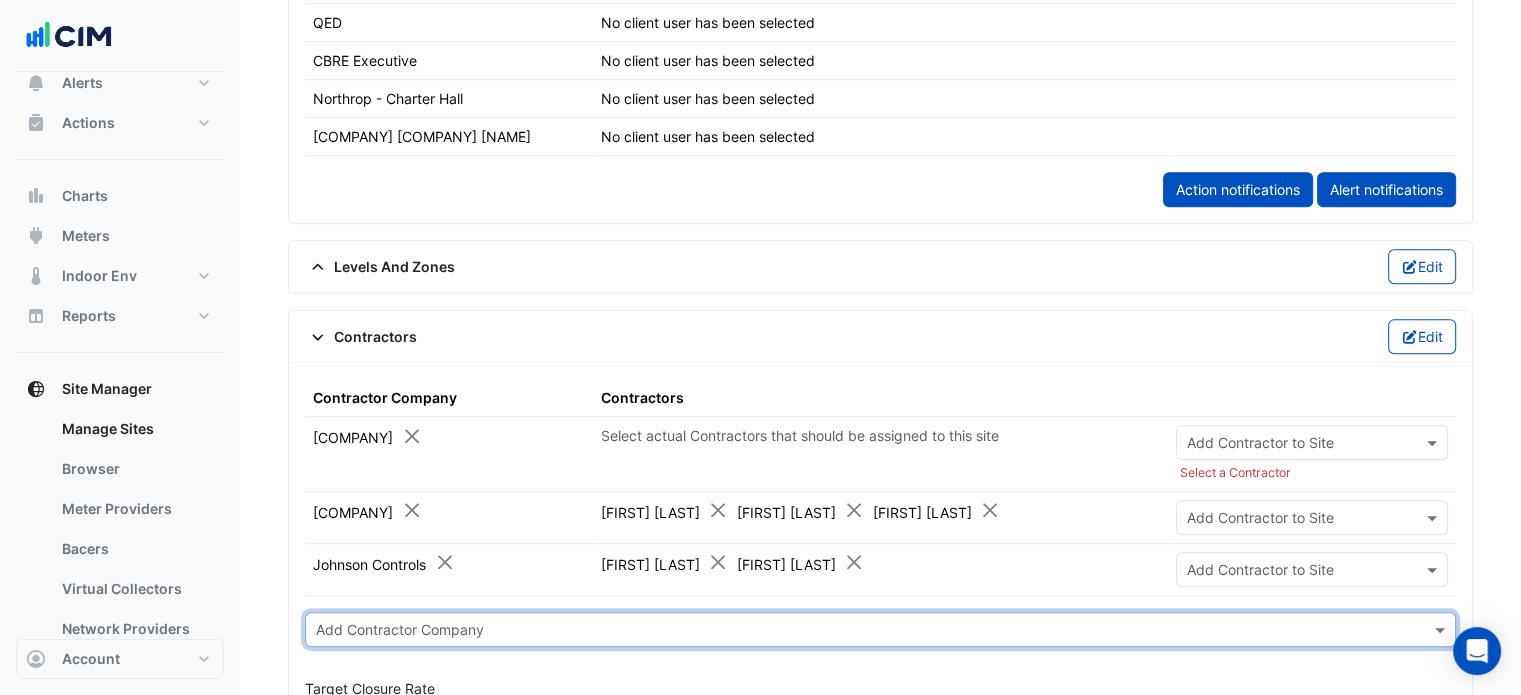 click 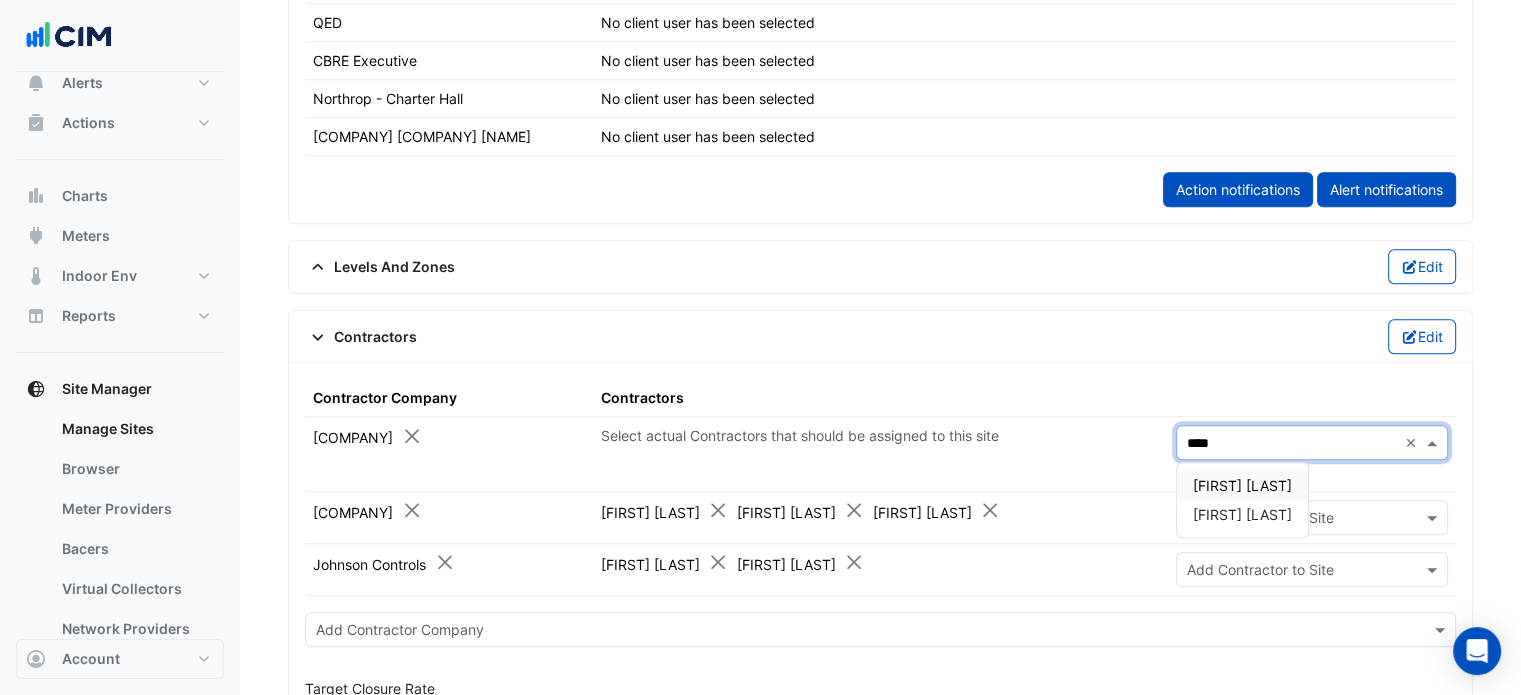 type on "*****" 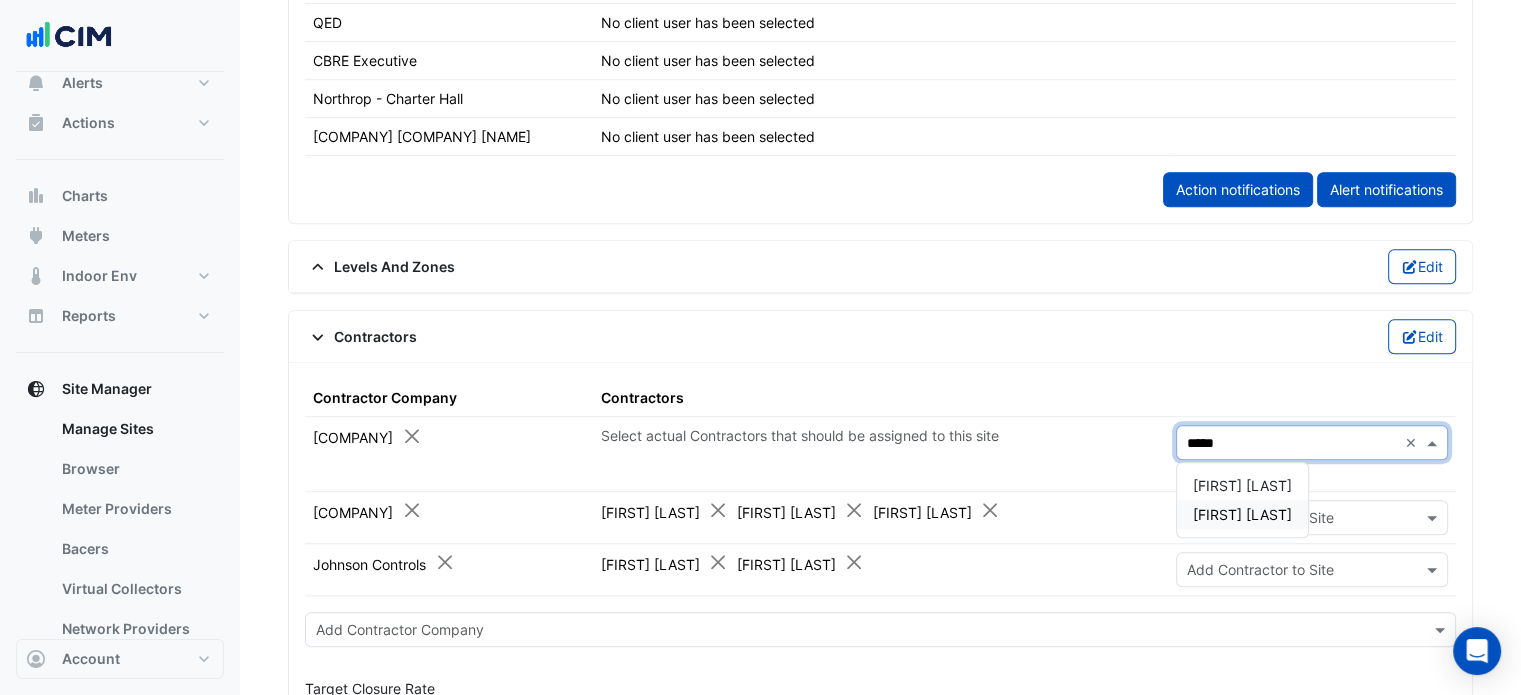 click on "[FIRST] [LAST]" at bounding box center [1242, 514] 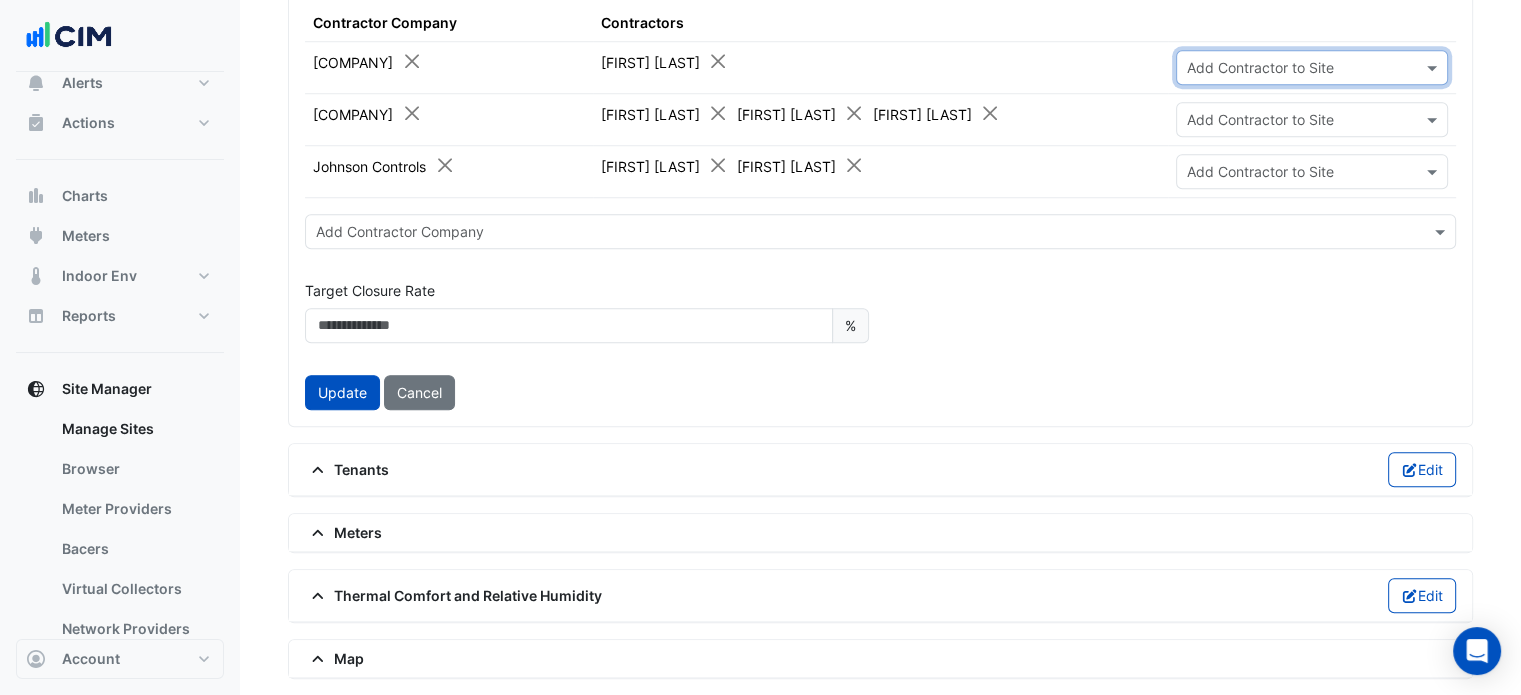 scroll, scrollTop: 1708, scrollLeft: 0, axis: vertical 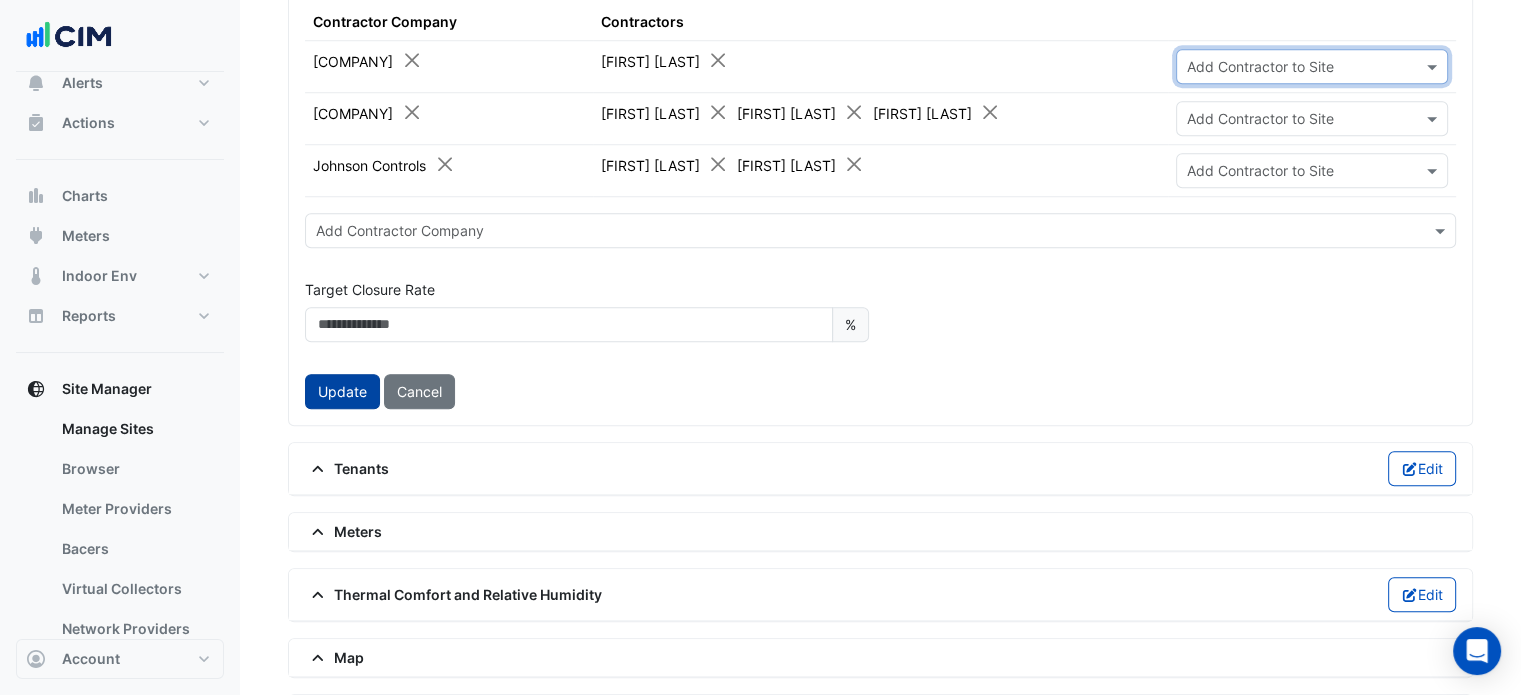 click on "Update" 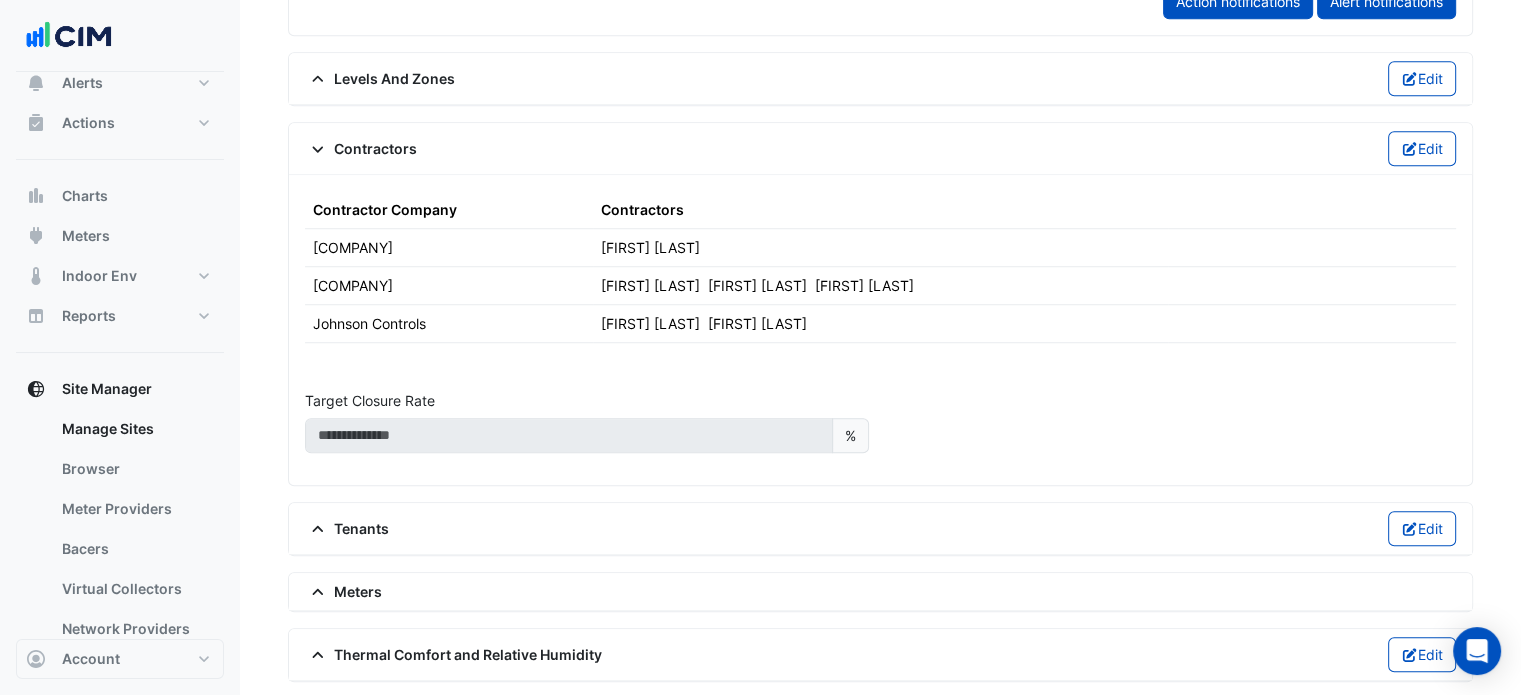 scroll, scrollTop: 1840, scrollLeft: 0, axis: vertical 